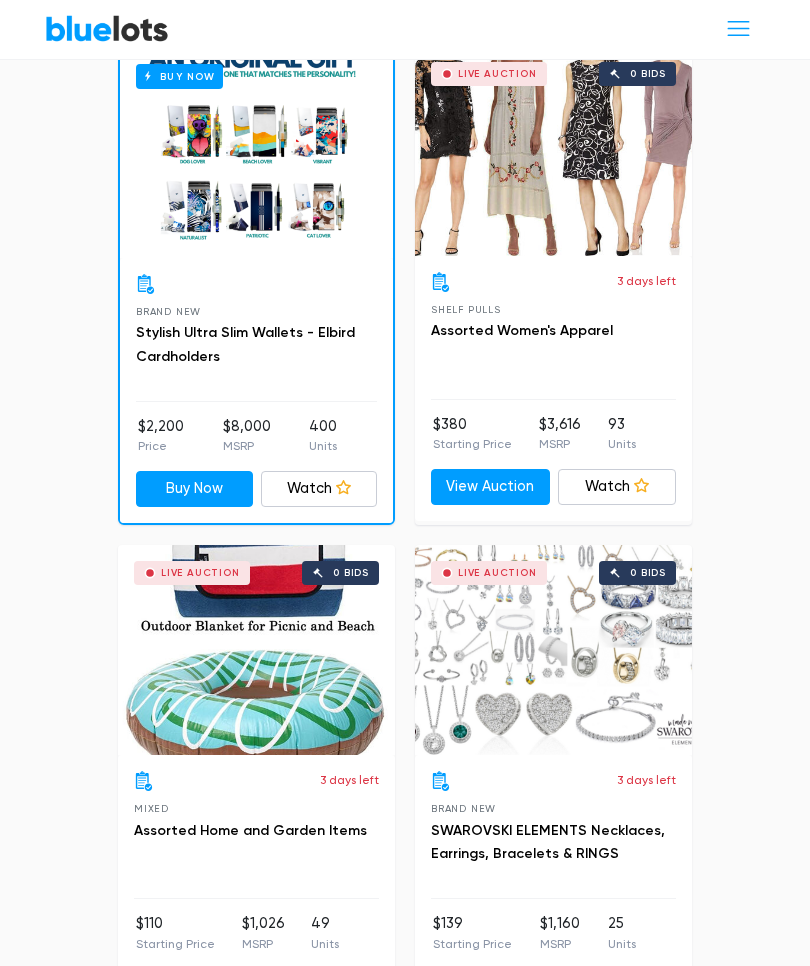 scroll, scrollTop: 4881, scrollLeft: 0, axis: vertical 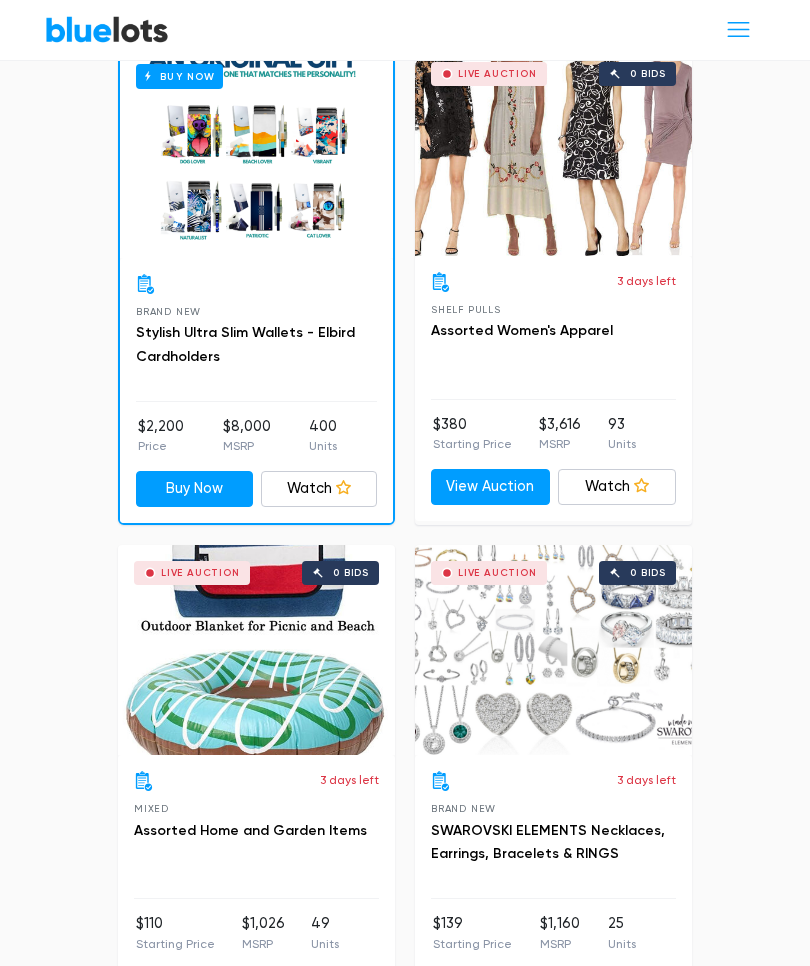 click on "View Auction" at bounding box center [193, 987] 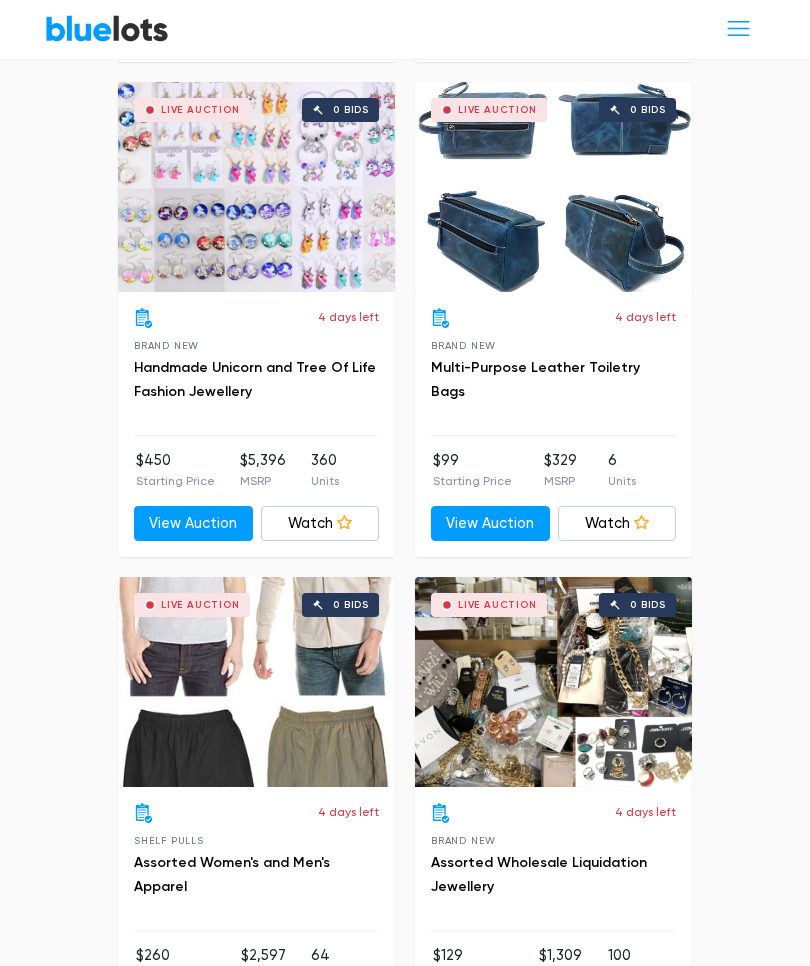 scroll, scrollTop: 7820, scrollLeft: 0, axis: vertical 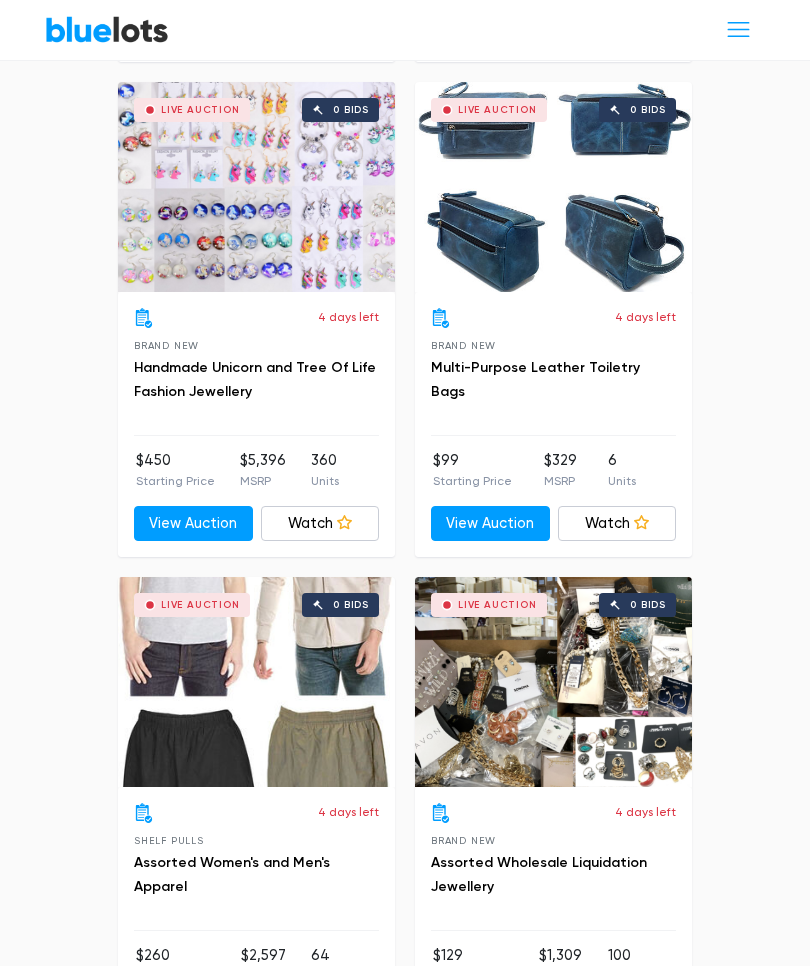 click on "Live Auction
0 bids" at bounding box center [256, 682] 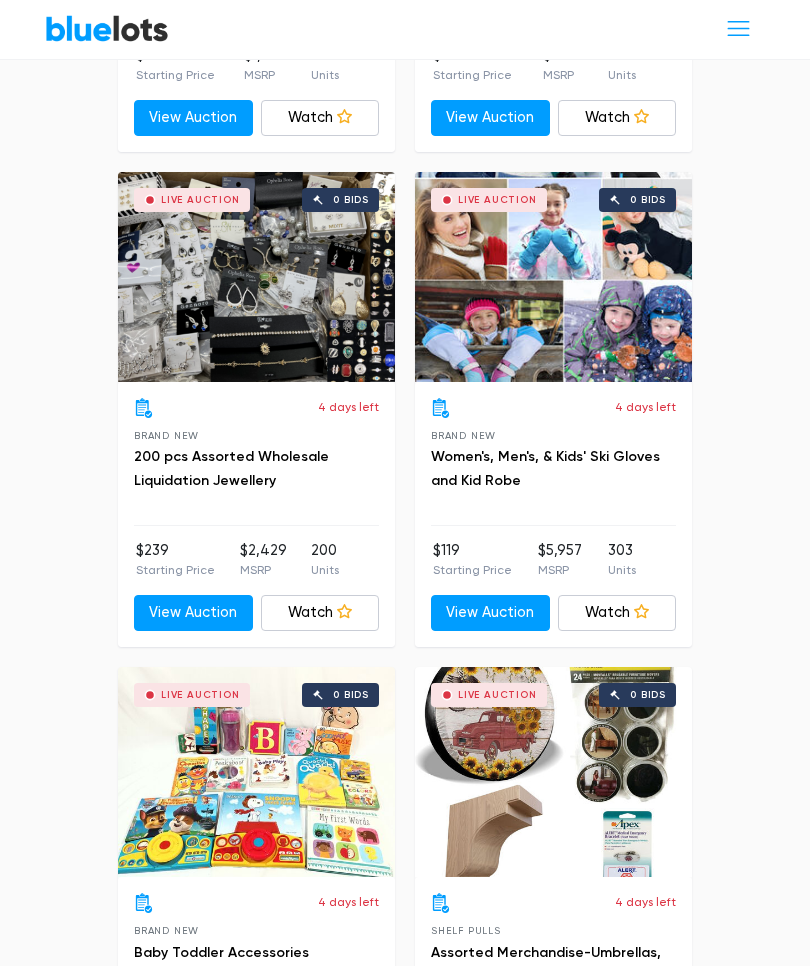 scroll, scrollTop: 11729, scrollLeft: 0, axis: vertical 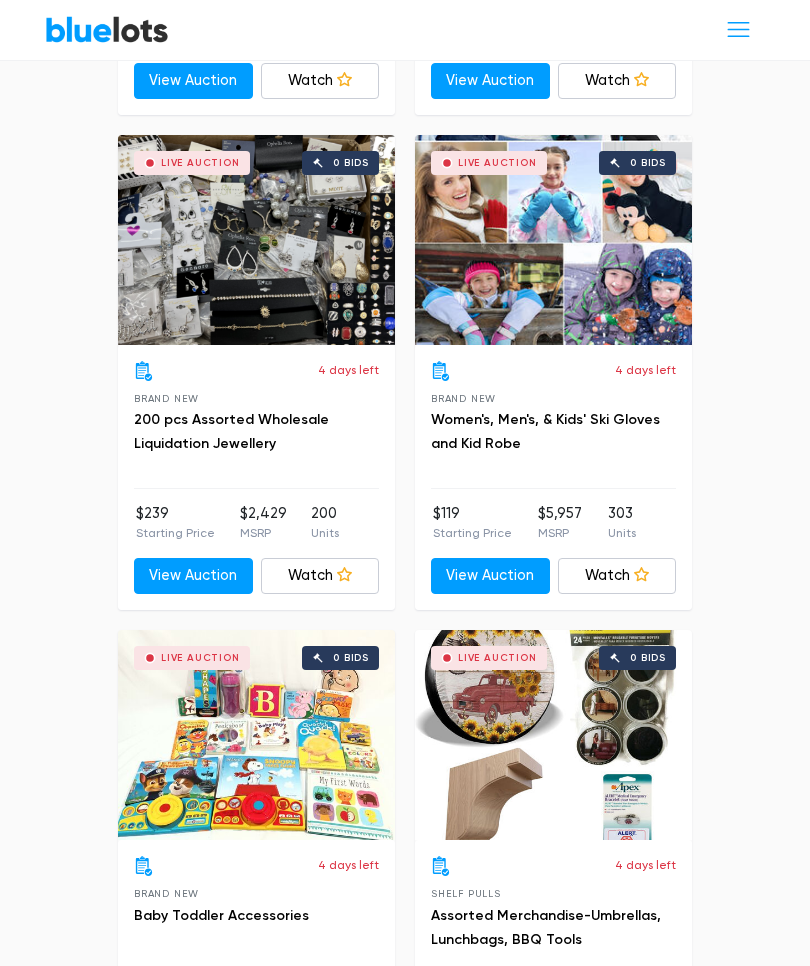 click on "Assorted Merchandise-Umbrellas, Lunchbags, BBQ Tools" at bounding box center [546, 927] 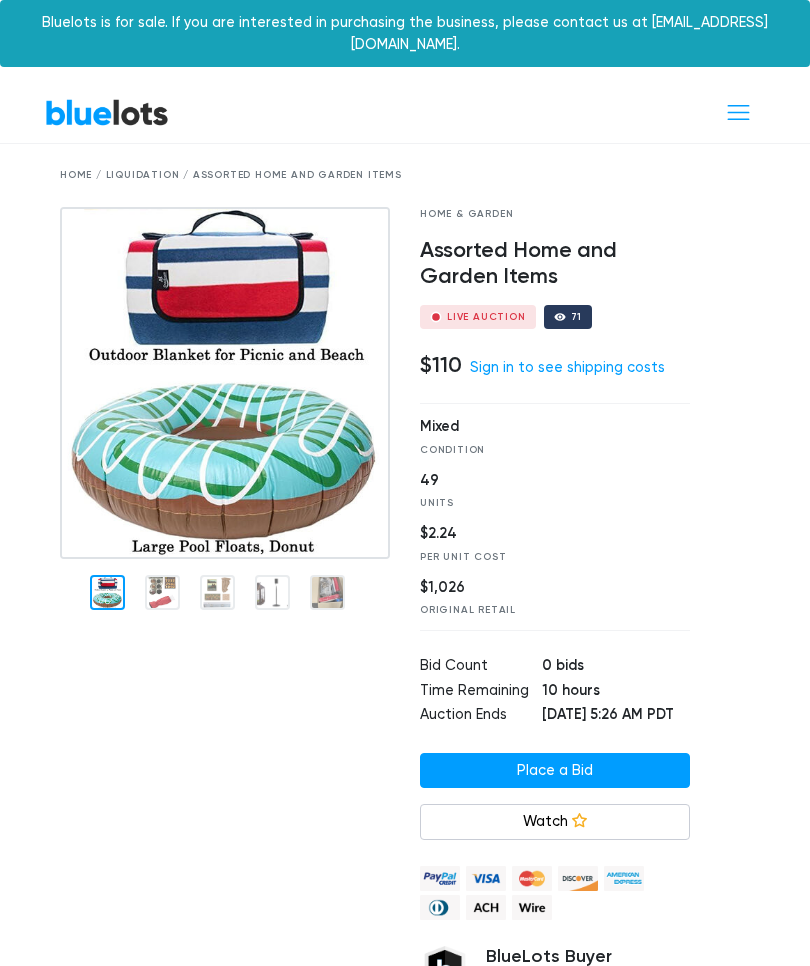 scroll, scrollTop: 0, scrollLeft: 0, axis: both 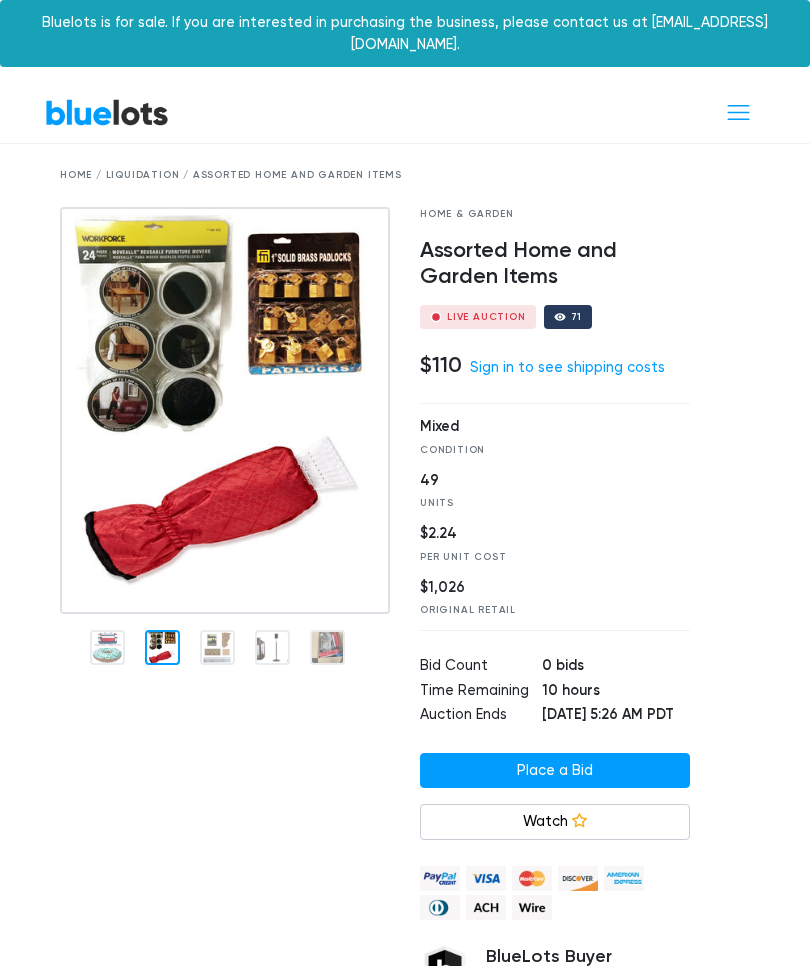 click at bounding box center (225, 410) 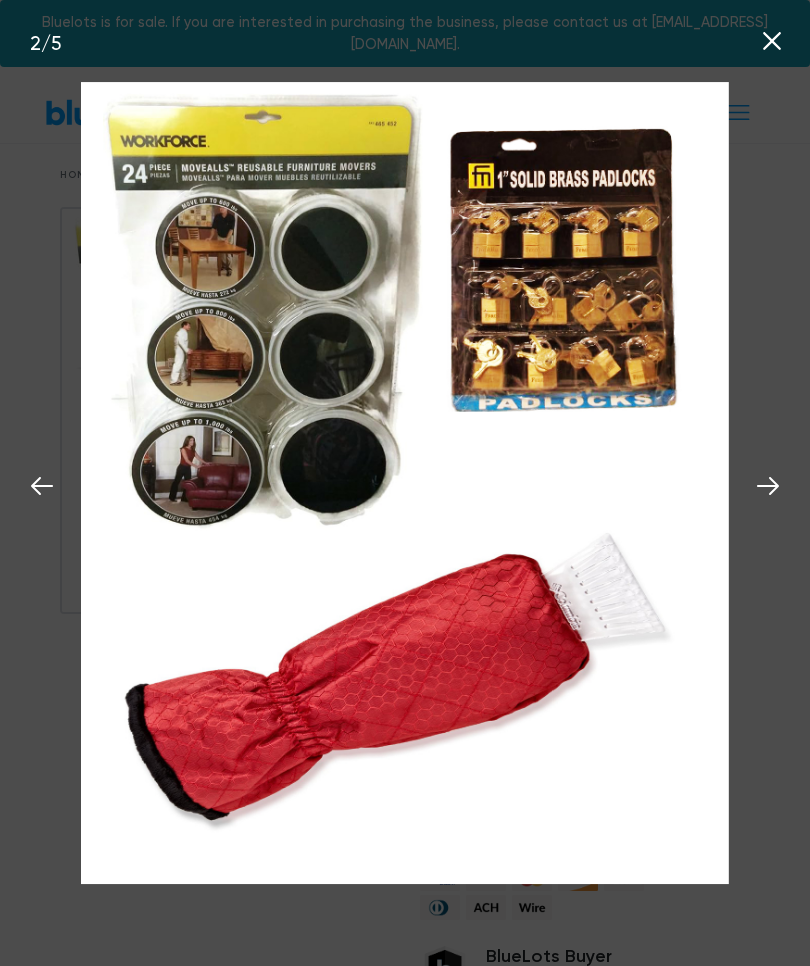 click 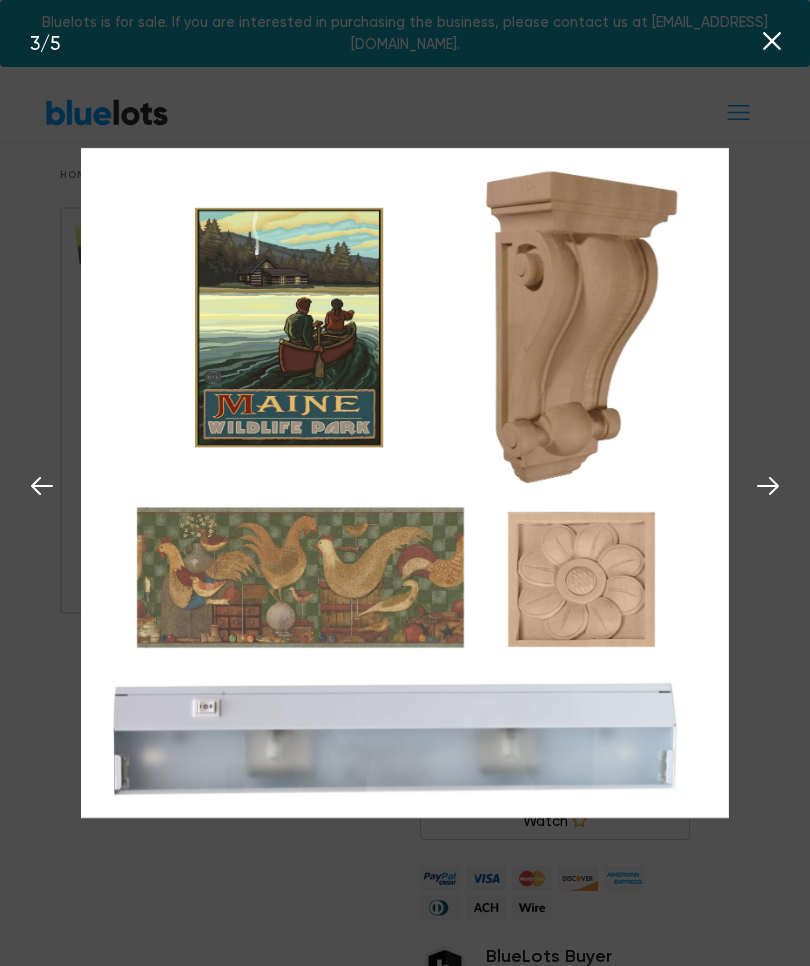 click 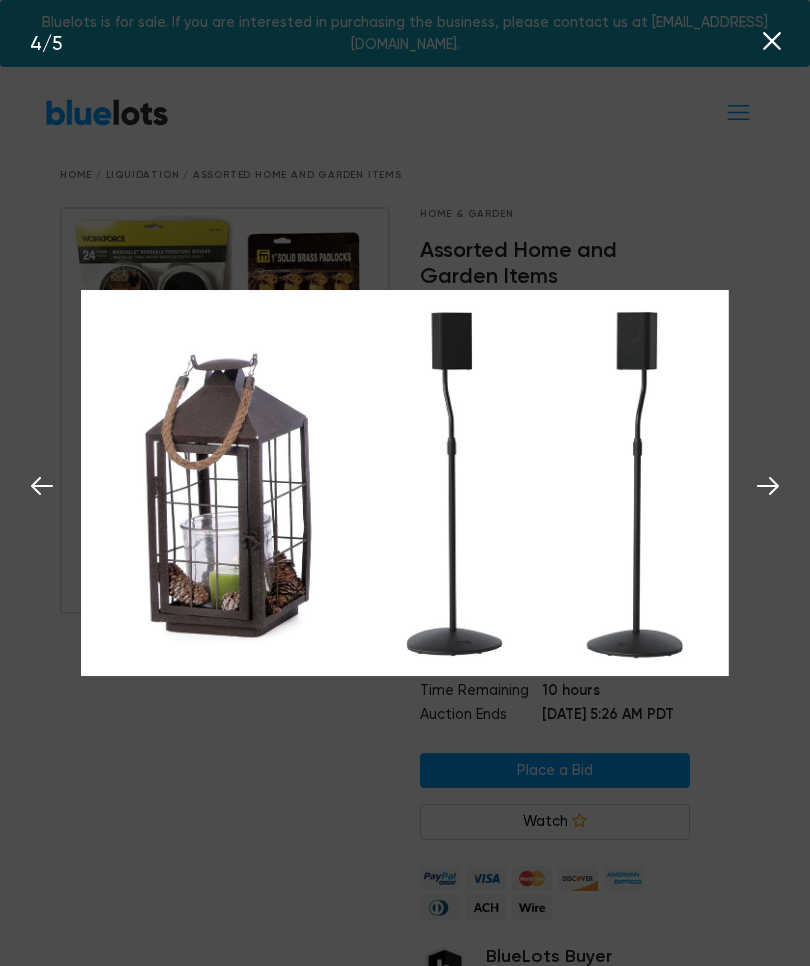 click 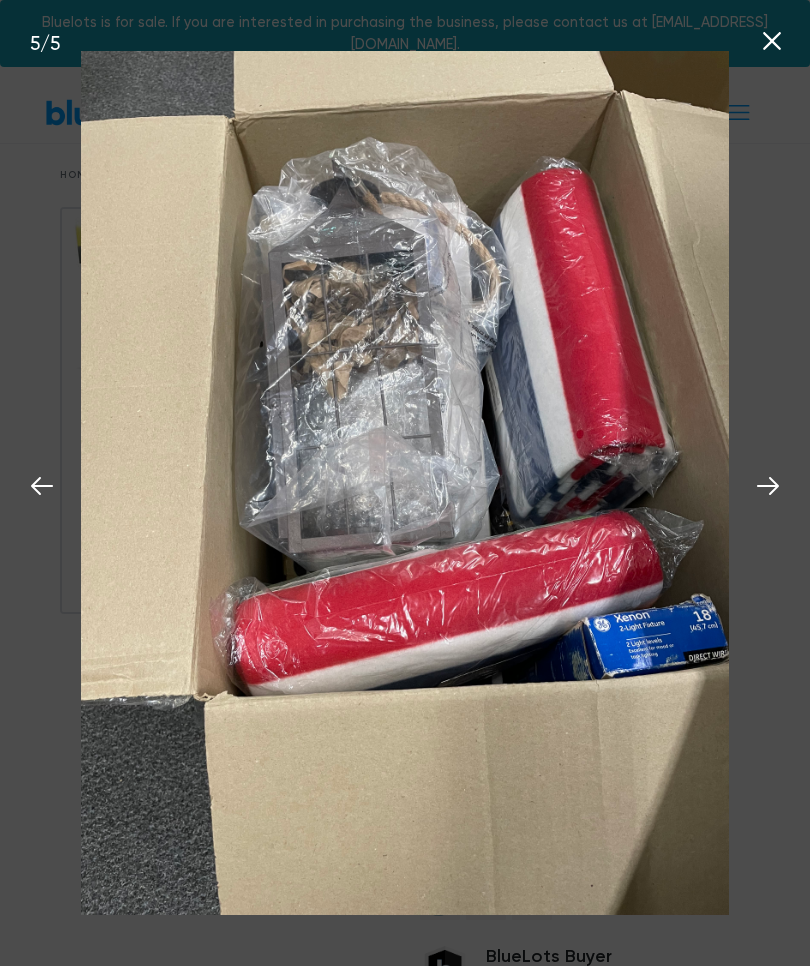 click 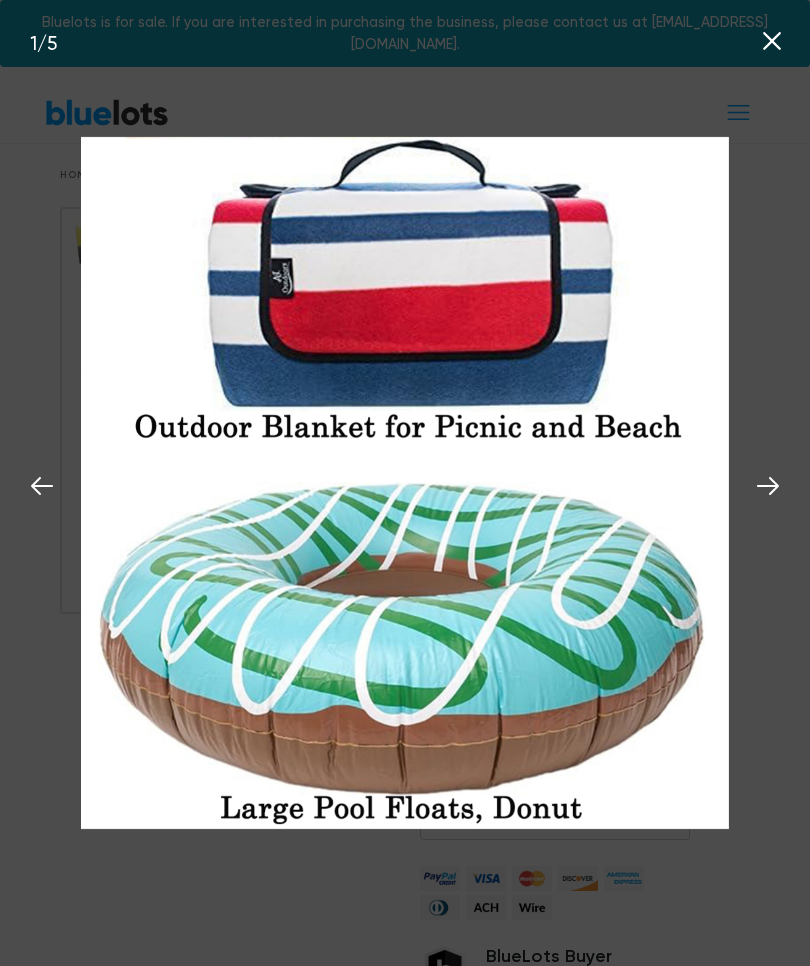click 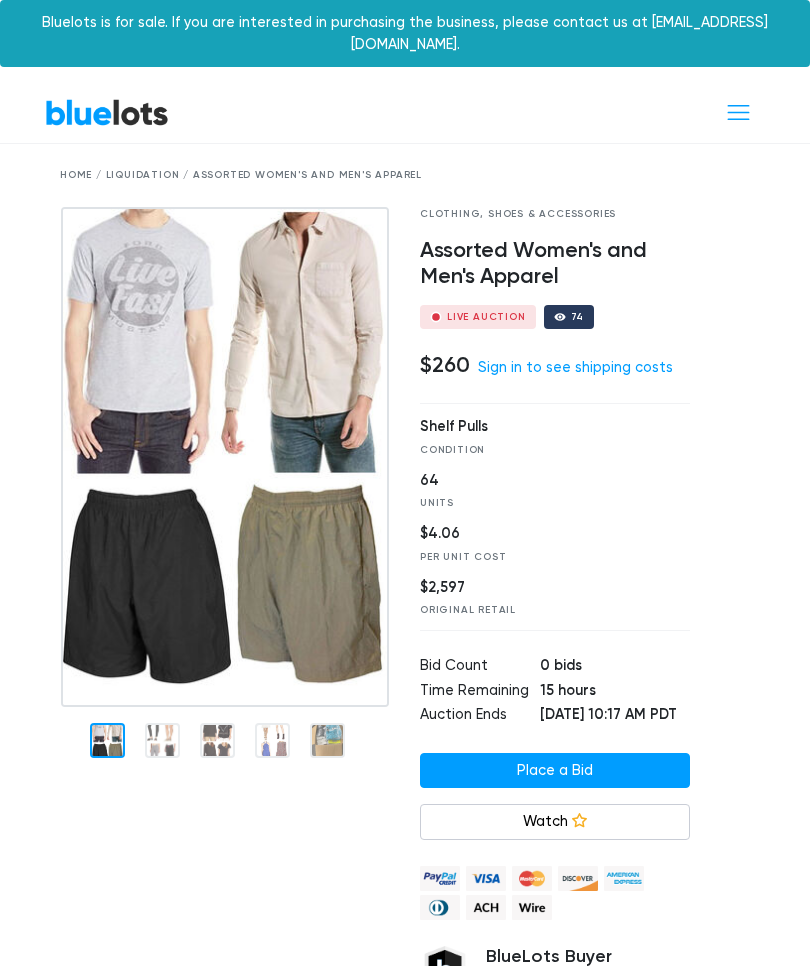 scroll, scrollTop: 0, scrollLeft: 0, axis: both 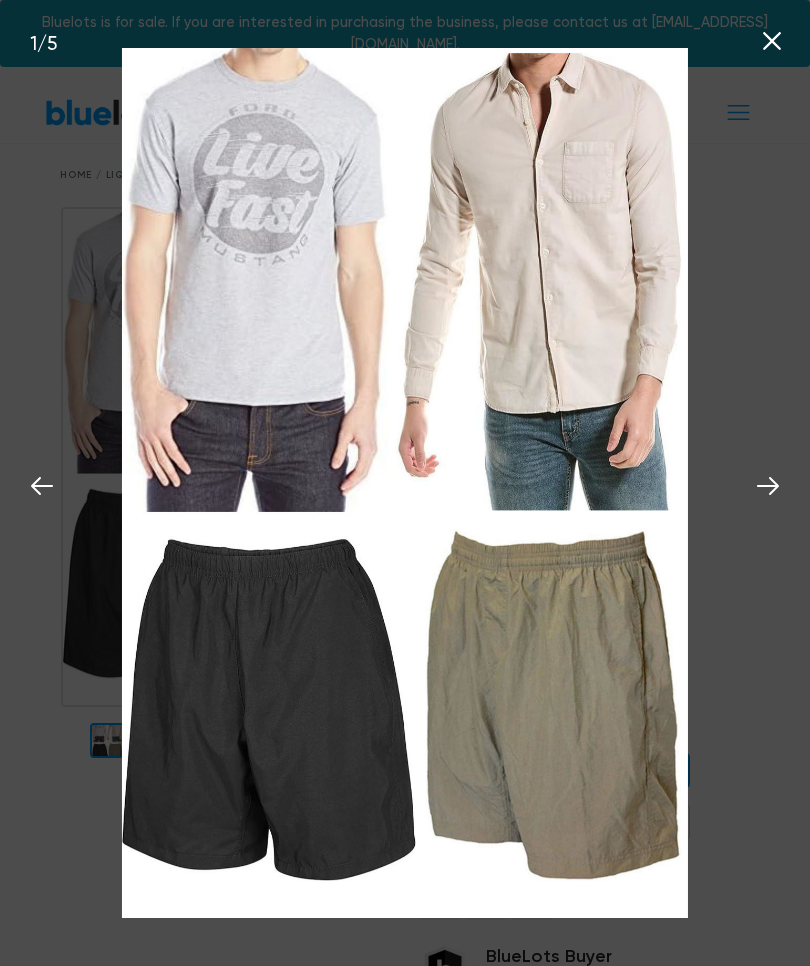 click at bounding box center (768, 483) 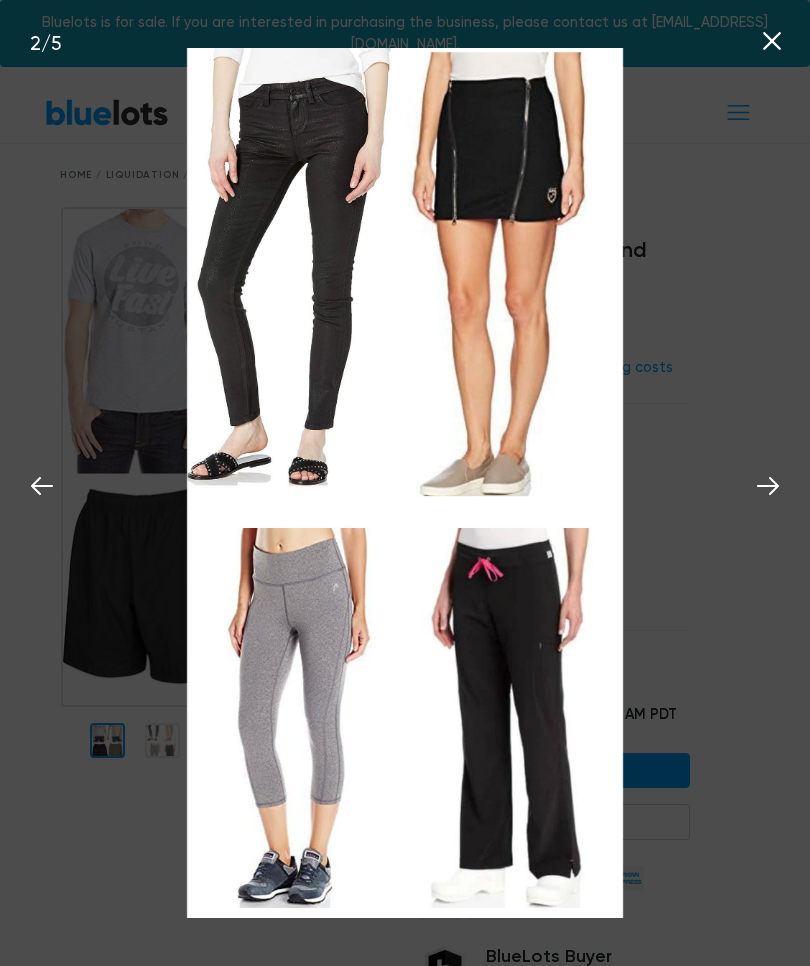 click 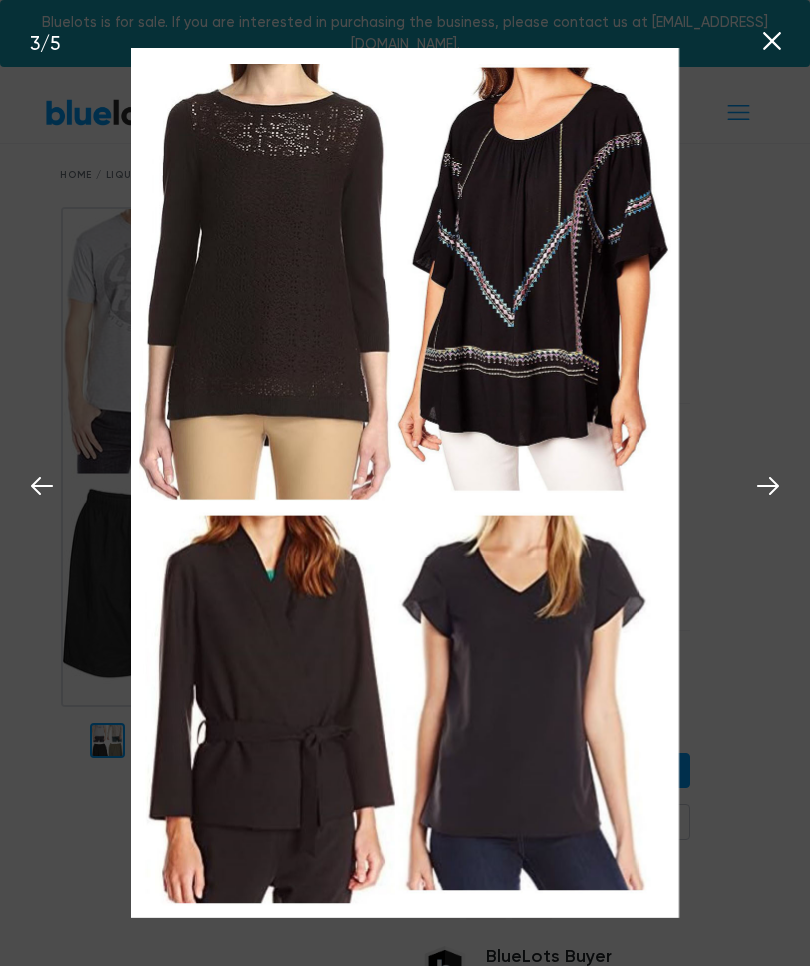 click 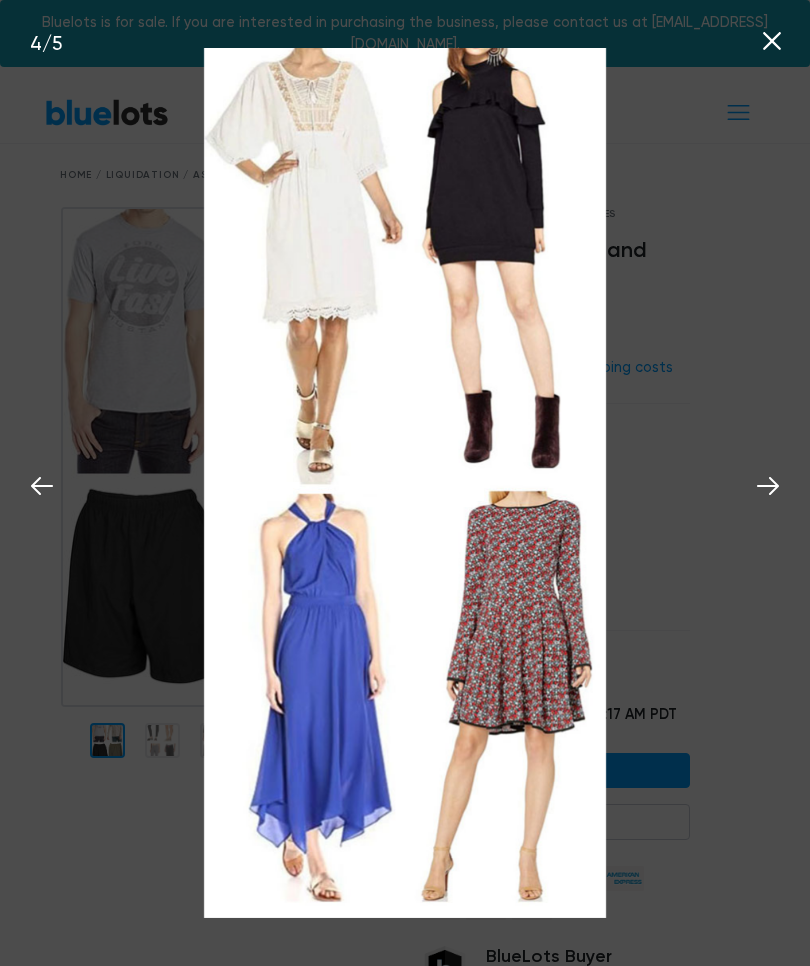 click 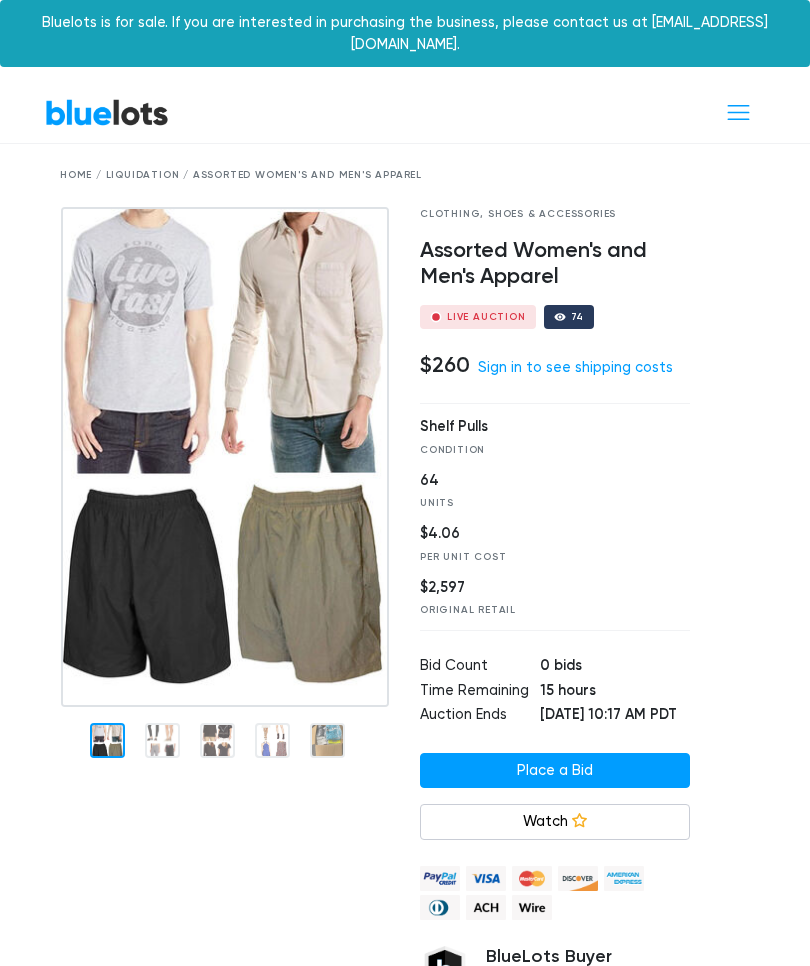 click on "Bluelots is for sale. If you are interested in purchasing the business, please contact us at [EMAIL_ADDRESS][DOMAIN_NAME].
BlueLots
About
Blog
Help
Sell
Log In
Sign Up
Home / Liquidation / Assorted Women's and Men's Apparel
Clothing, Shoes & Accessories
Assorted Women's and Men's Apparel
Live Auction
74
$260" at bounding box center [405, 4709] 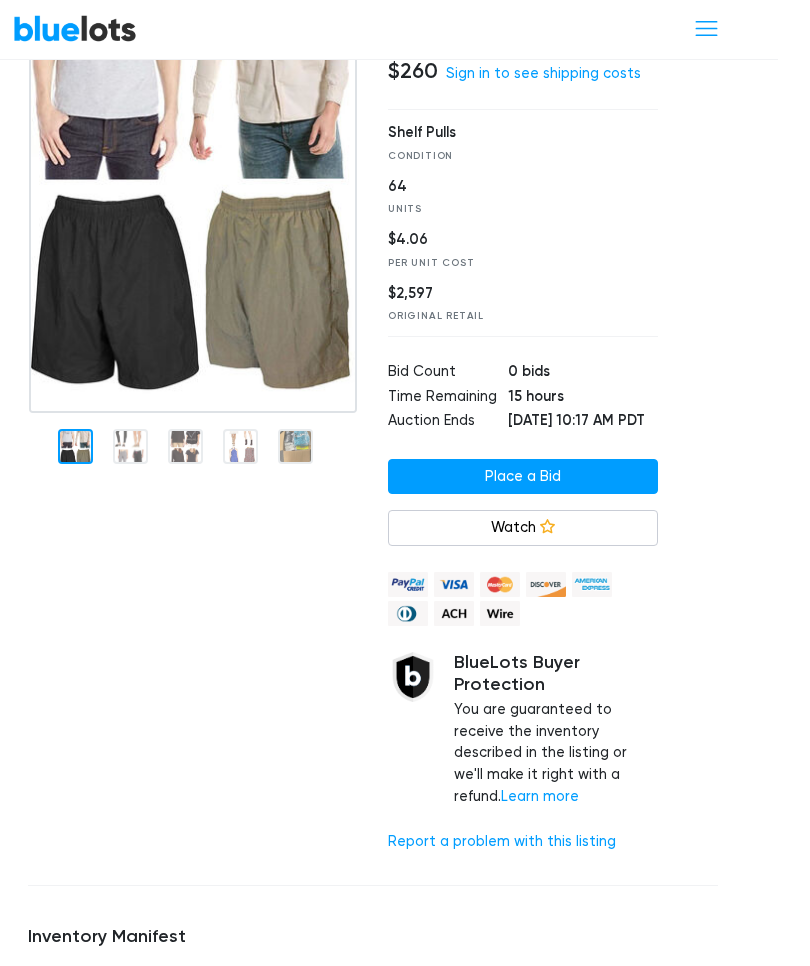 scroll, scrollTop: 294, scrollLeft: 32, axis: both 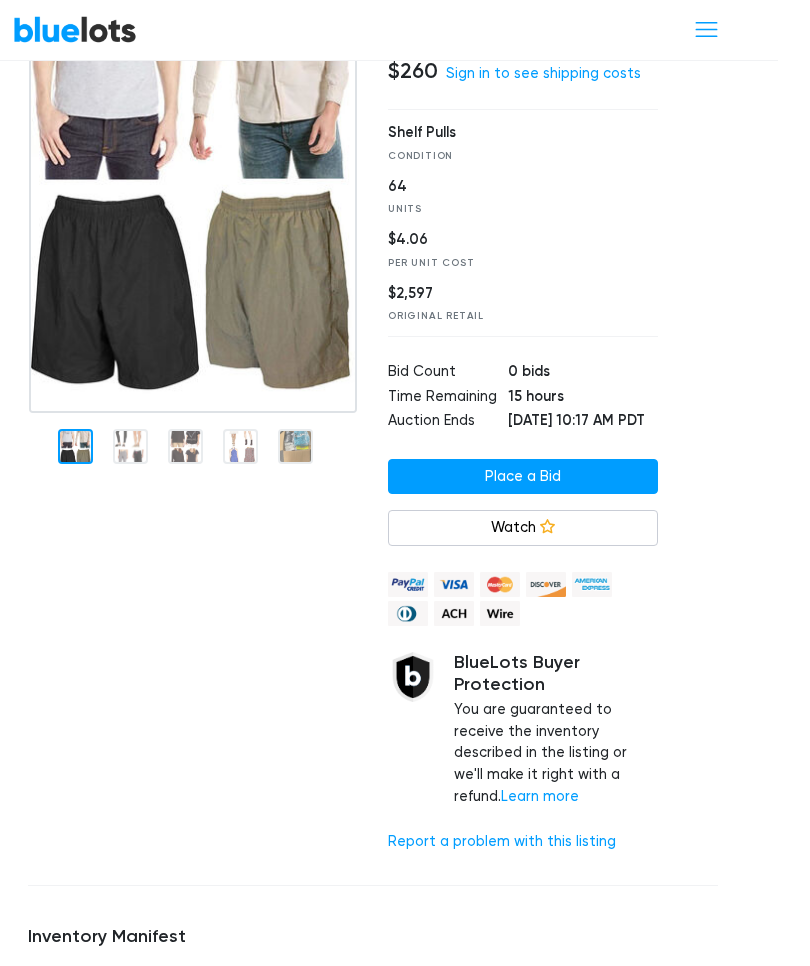 click at bounding box center (130, 446) 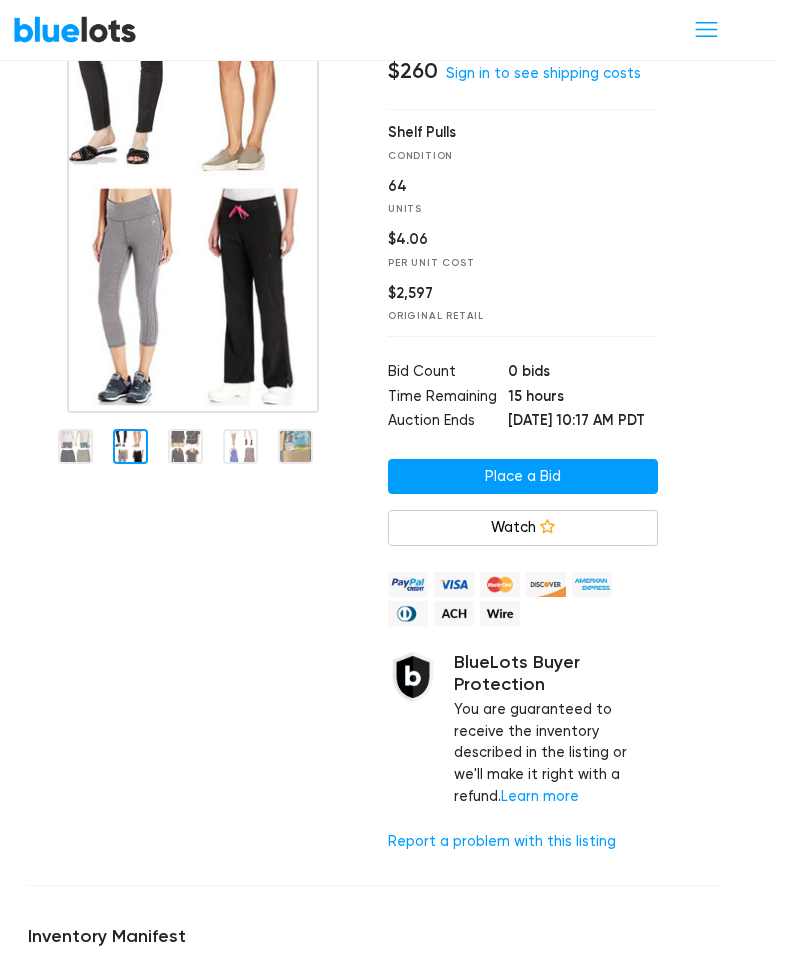 click on "Bluelots is for sale. If you are interested in purchasing the business, please contact us at support@bluelots.com.
BlueLots
About
Blog
Help
Sell
Log In
Sign Up
Home / Liquidation / Assorted Women's and Men's Apparel
Clothing, Shoes & Accessories
Assorted Women's and Men's Apparel
Live Auction
74
$260" at bounding box center (373, 4415) 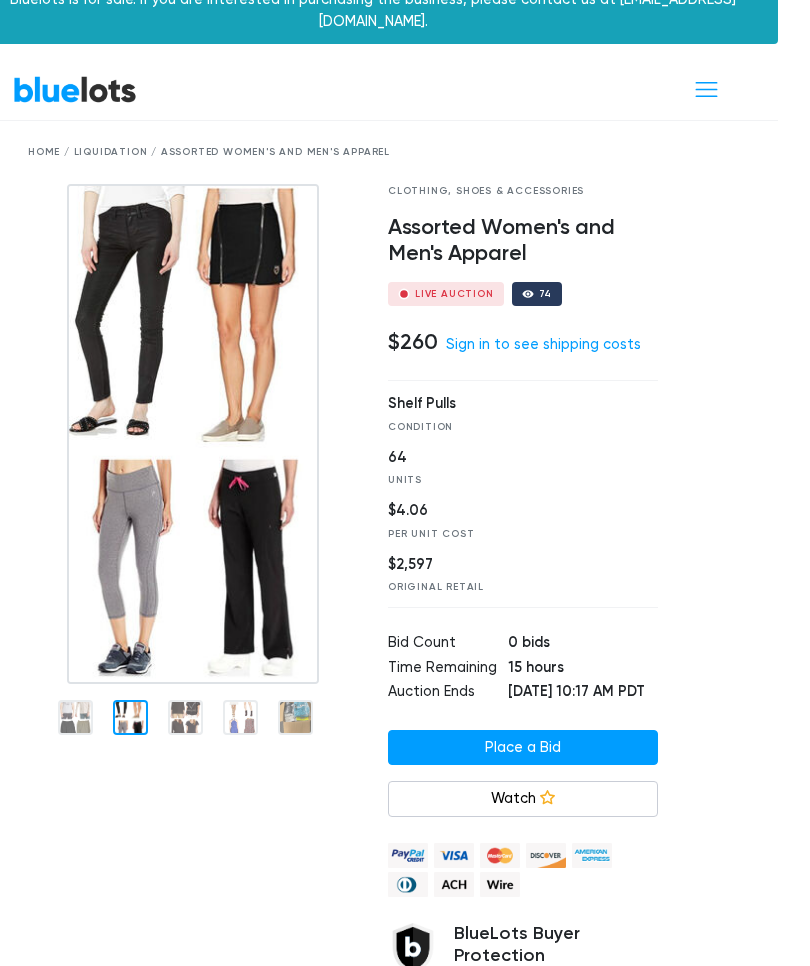 scroll, scrollTop: 0, scrollLeft: 32, axis: horizontal 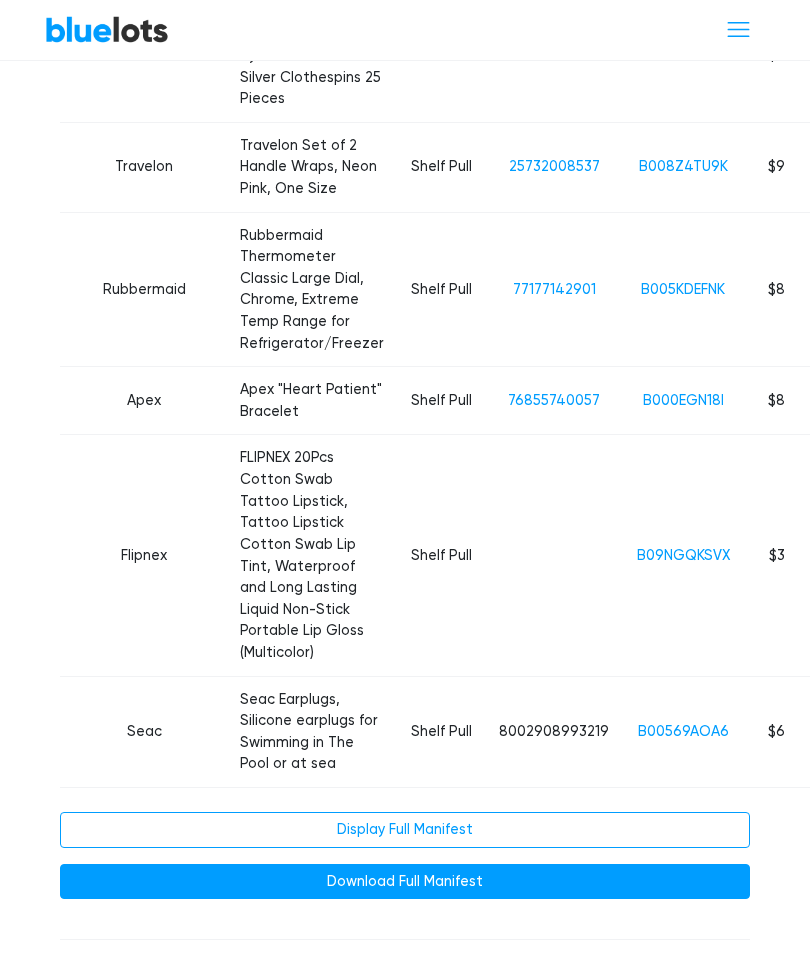 click on "Display Full Manifest" at bounding box center (405, 830) 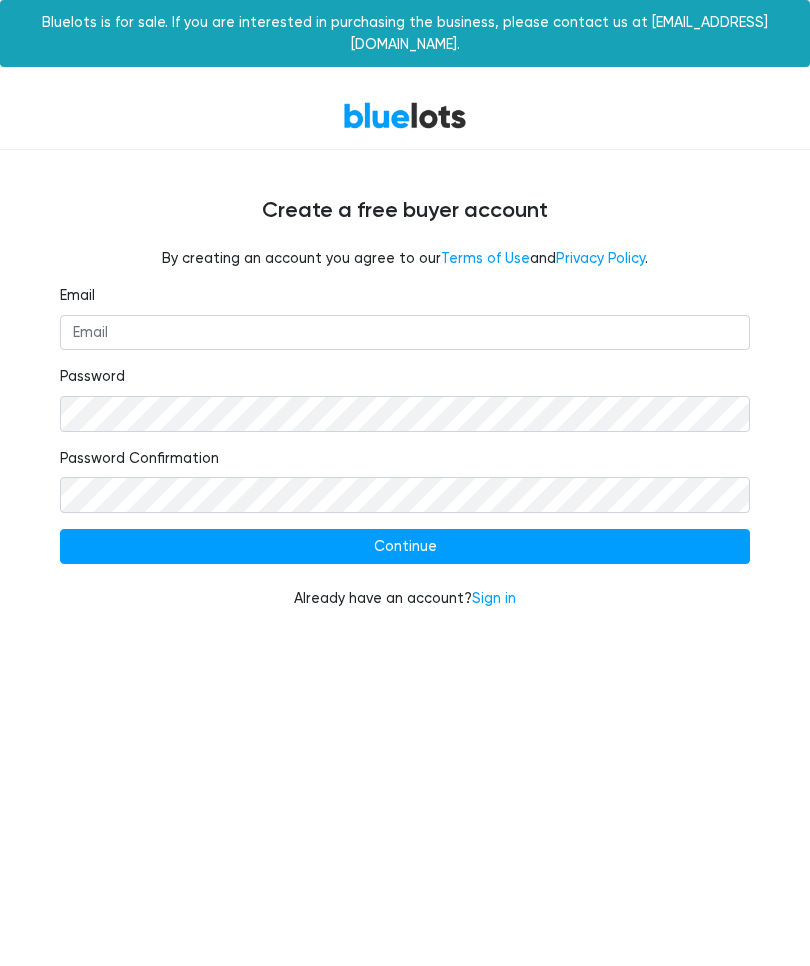 scroll, scrollTop: 0, scrollLeft: 0, axis: both 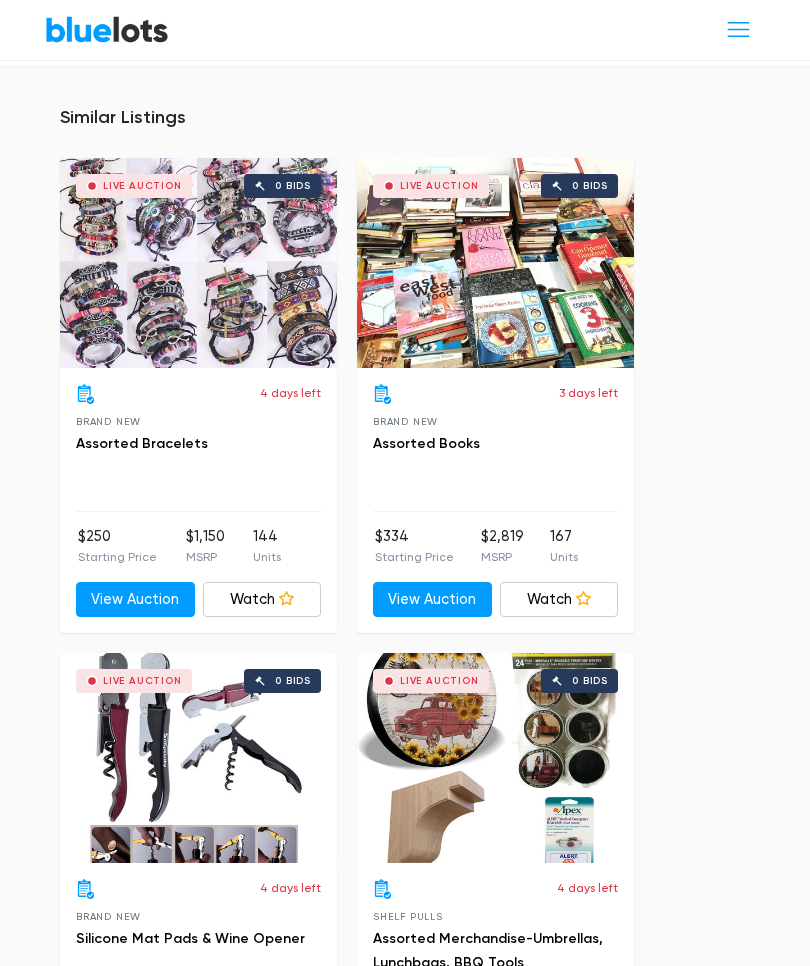 click on "Live Auction
0 bids" at bounding box center [198, 758] 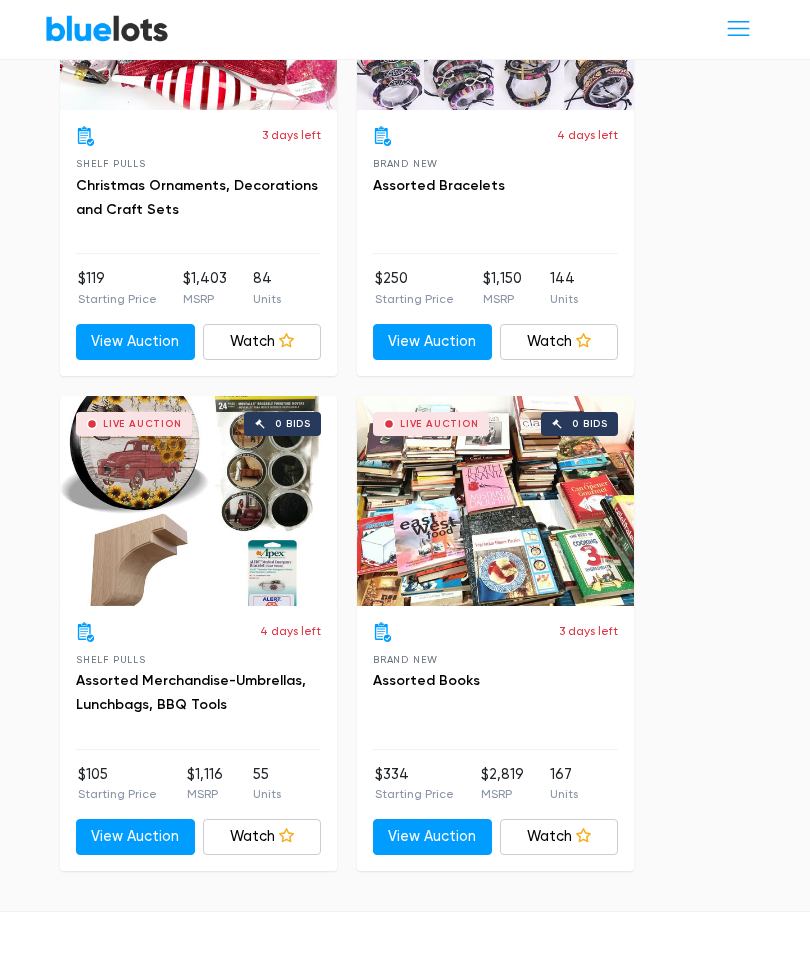 scroll, scrollTop: 2099, scrollLeft: 0, axis: vertical 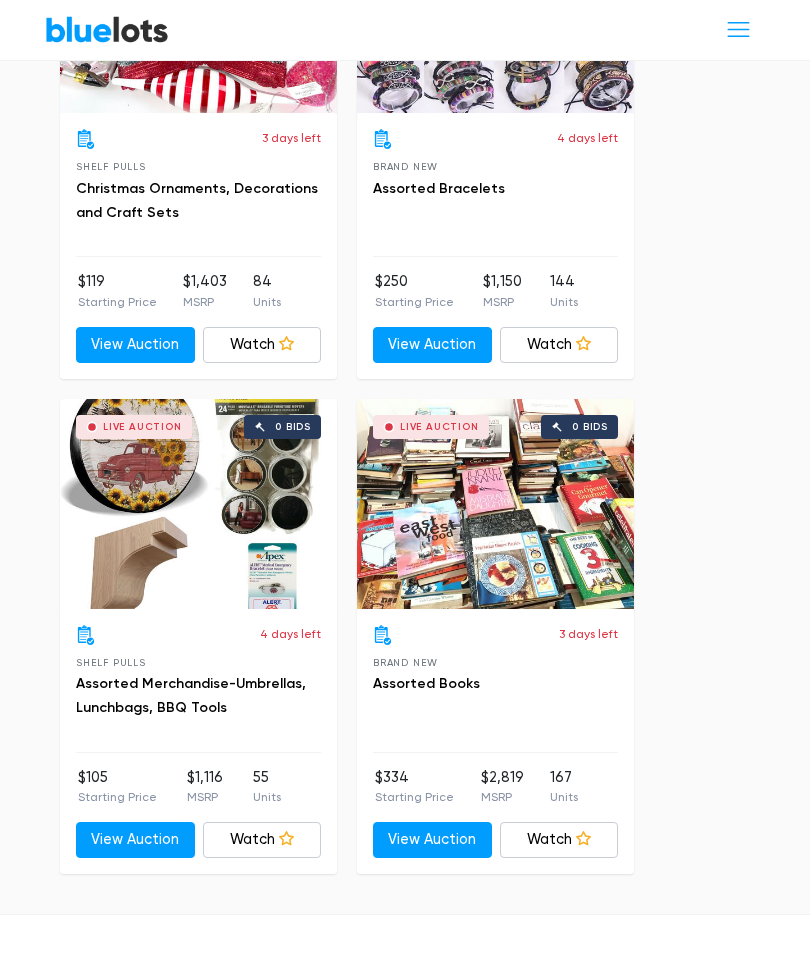click on "Assorted Merchandise-Umbrellas, Lunchbags, BBQ Tools" at bounding box center (191, 695) 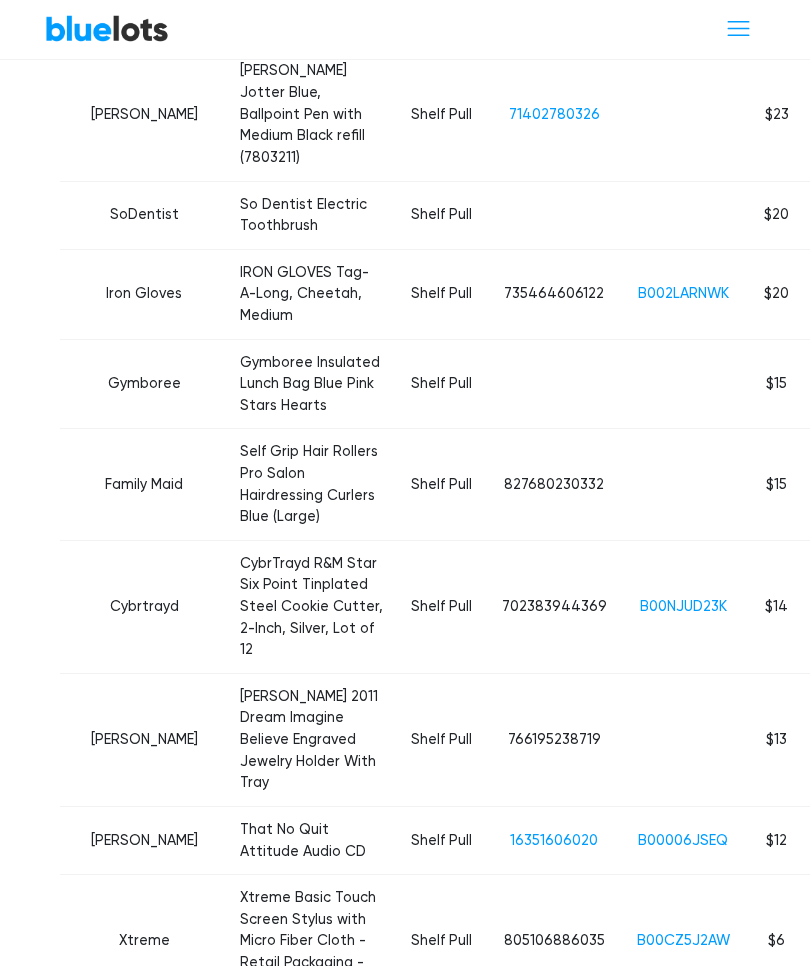 scroll, scrollTop: 2803, scrollLeft: 0, axis: vertical 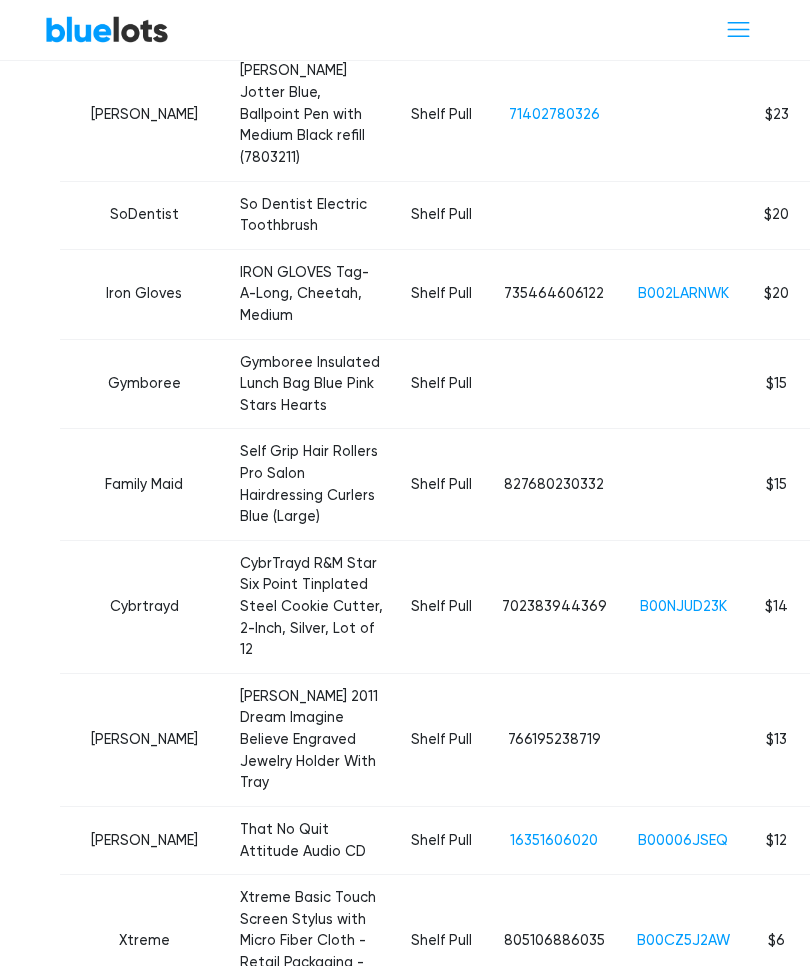 click on "B00006JSEQ" at bounding box center (683, 840) 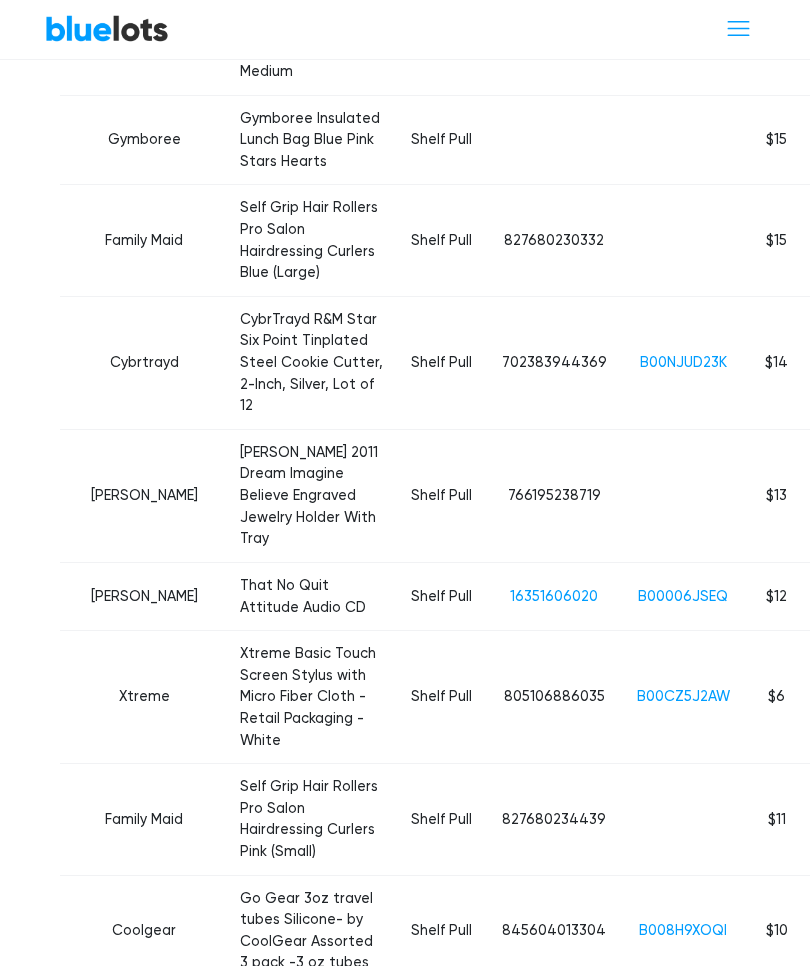 scroll, scrollTop: 3047, scrollLeft: 0, axis: vertical 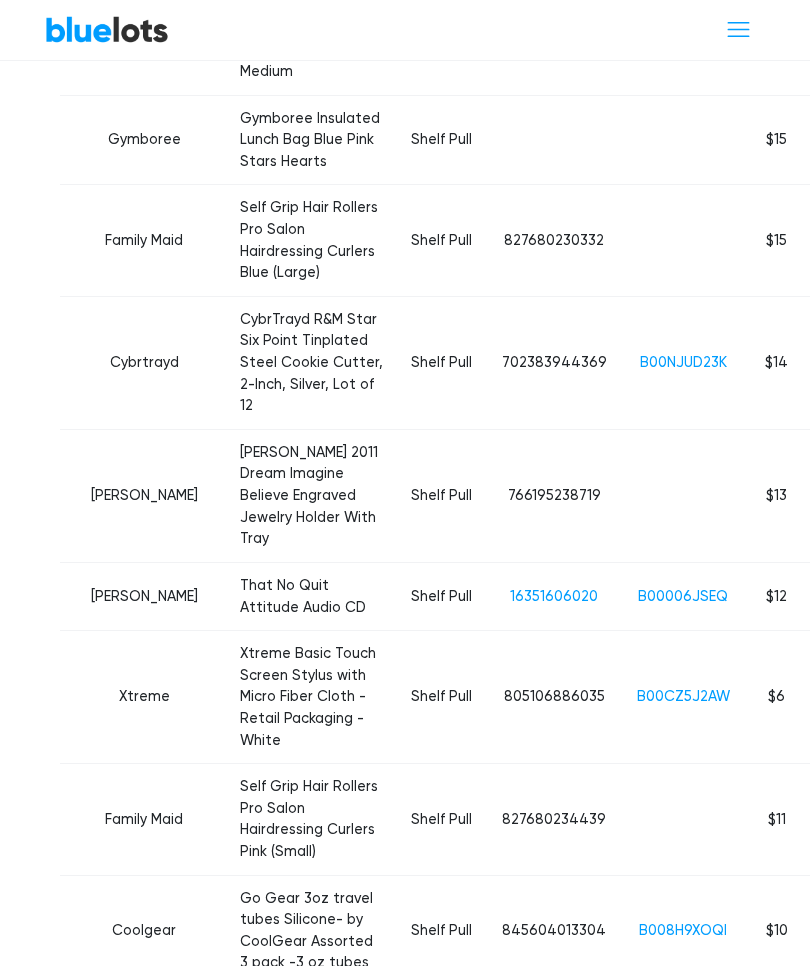 click on "B008H9XOQI" at bounding box center (683, 930) 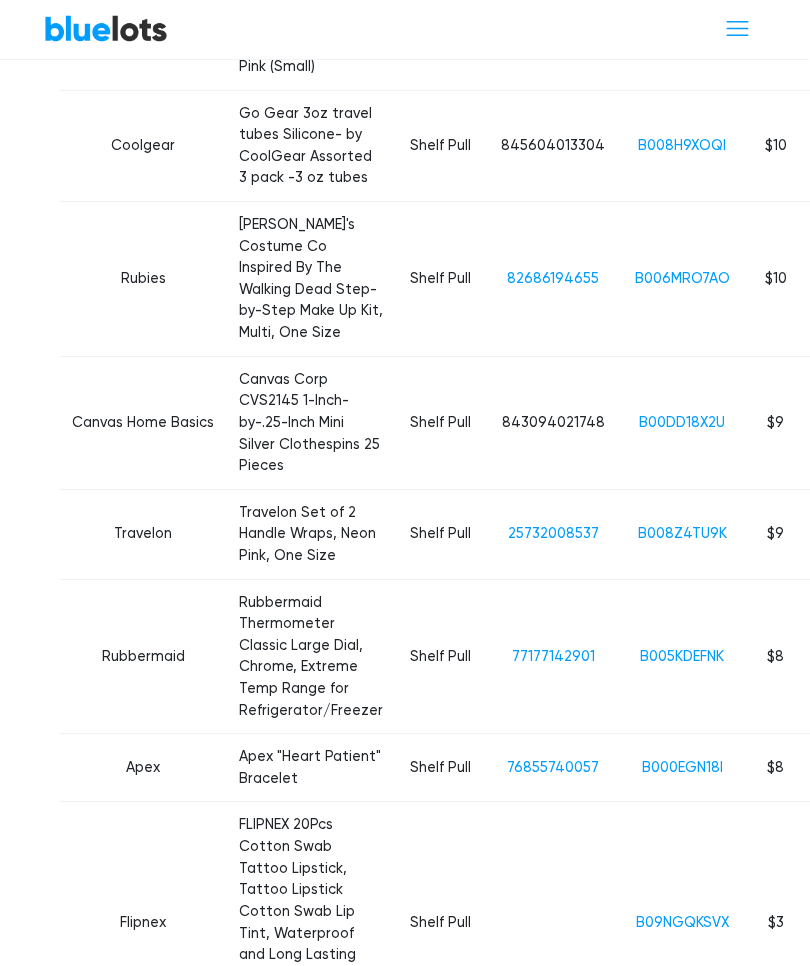 scroll, scrollTop: 3832, scrollLeft: 1, axis: both 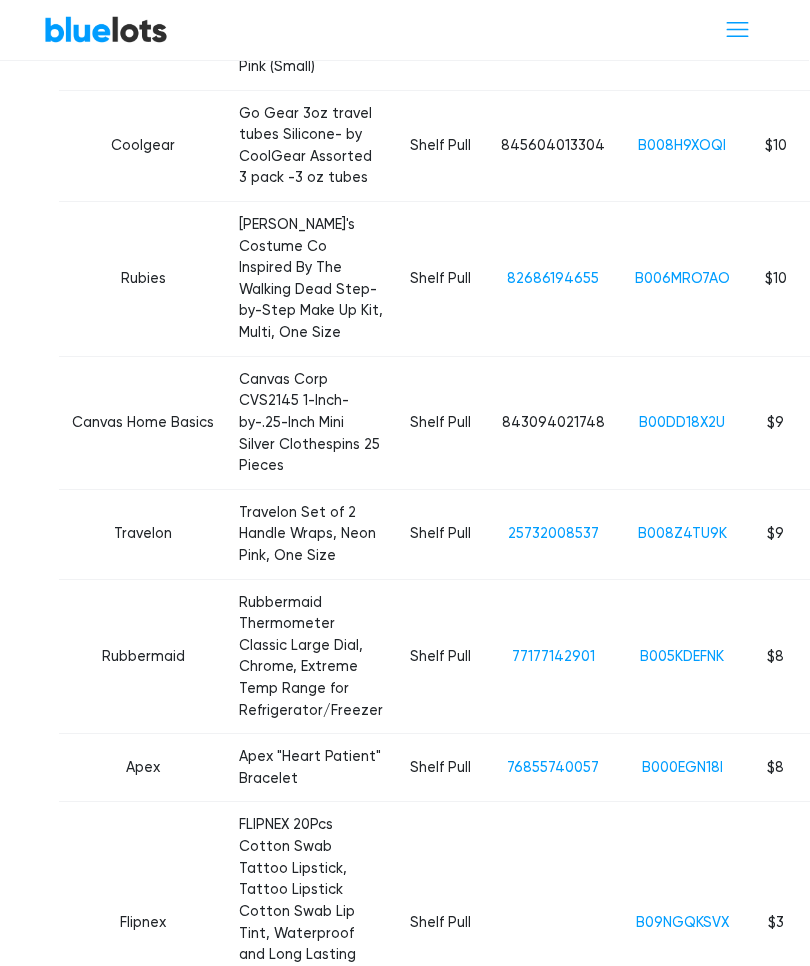click on "B09NGQKSVX" at bounding box center (682, 922) 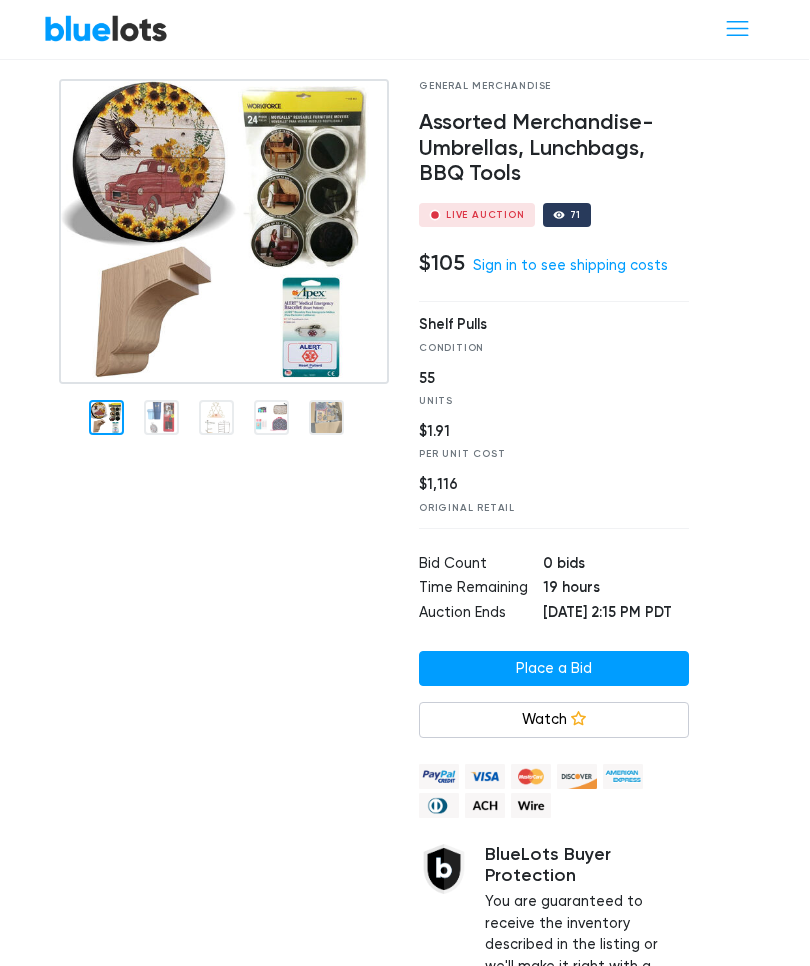 scroll, scrollTop: 0, scrollLeft: 1, axis: horizontal 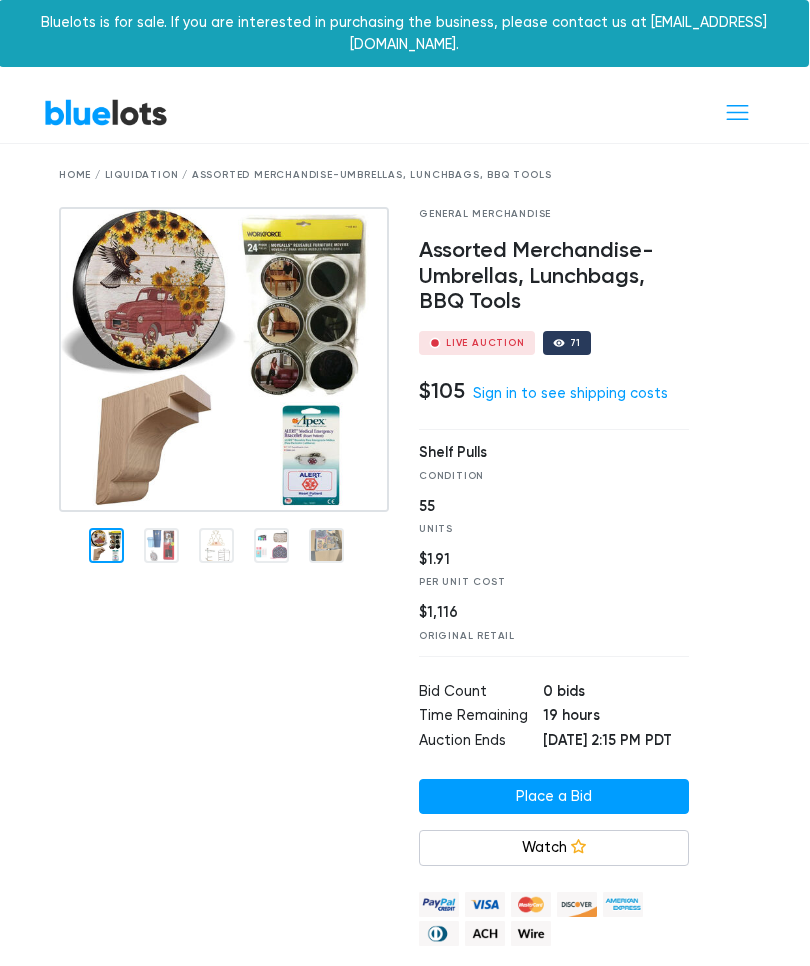 click on "Sign in to see shipping costs" at bounding box center (570, 393) 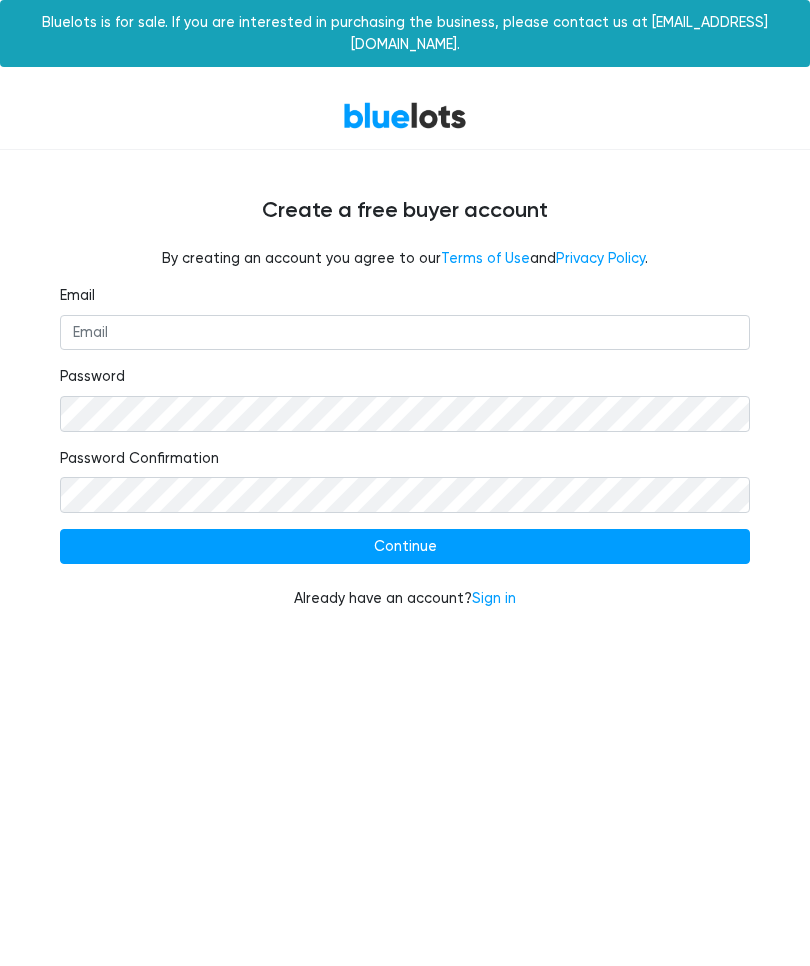 scroll, scrollTop: 0, scrollLeft: 0, axis: both 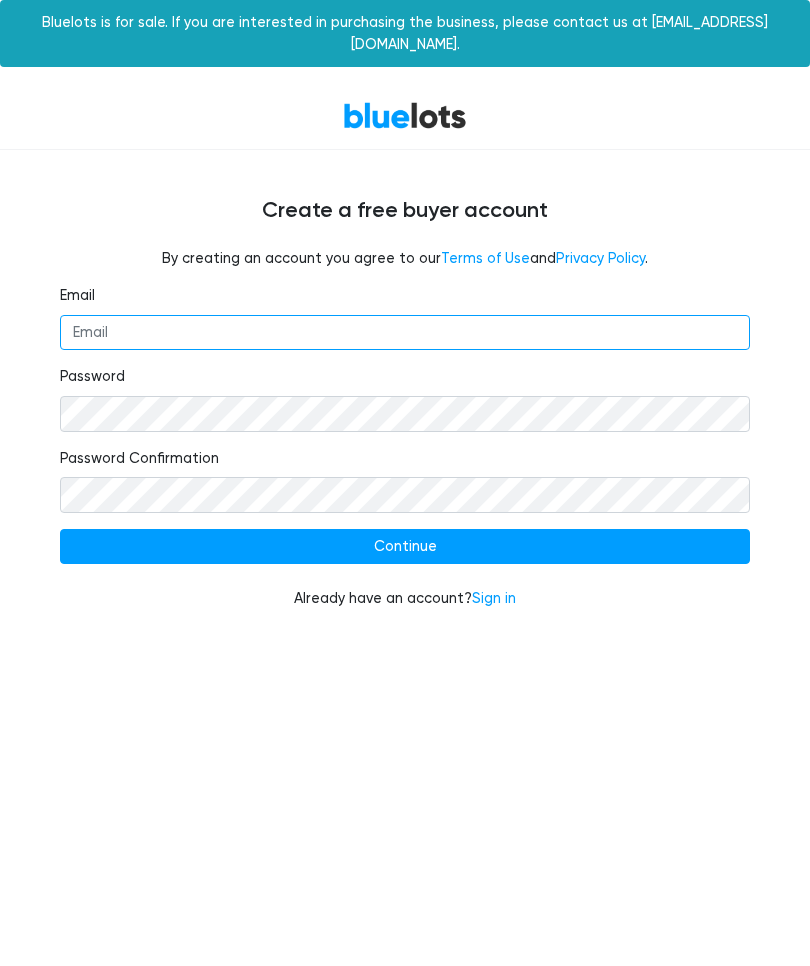 click on "Email" at bounding box center [405, 333] 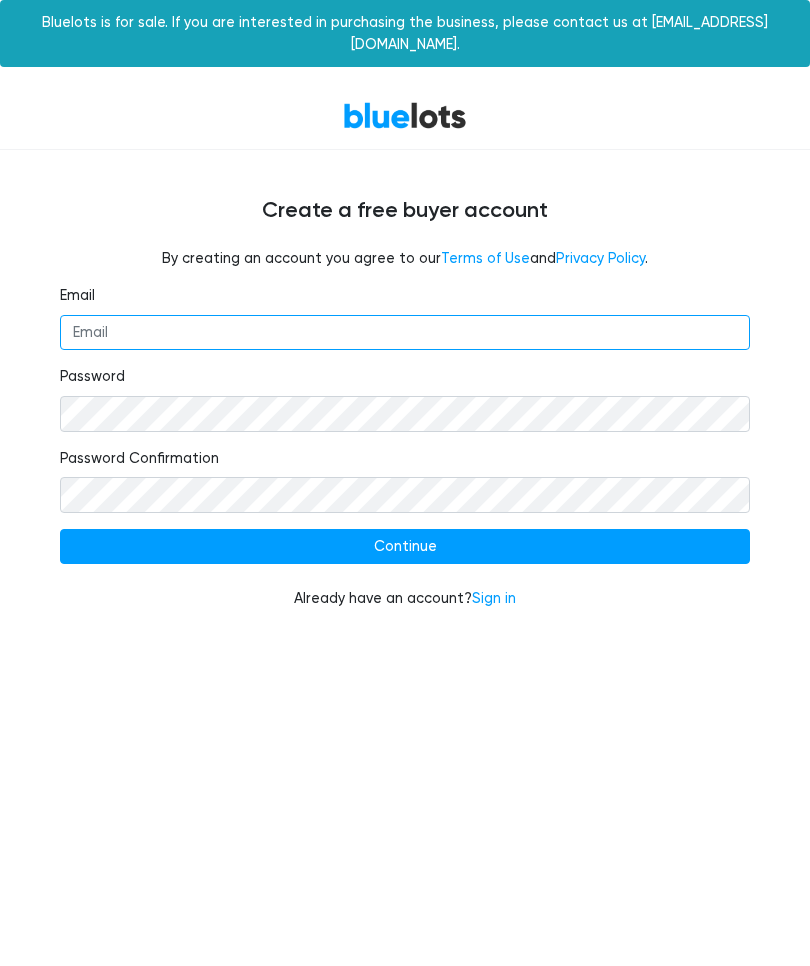 type on "kathy.levatino@gmail.com" 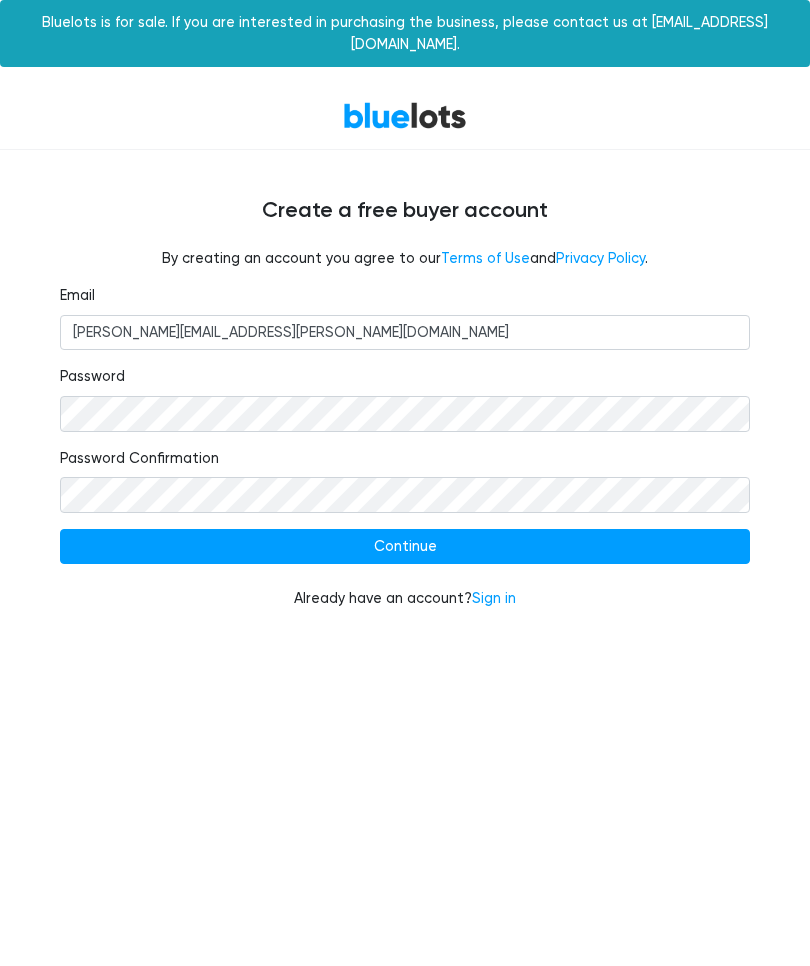click on "Continue" at bounding box center [405, 547] 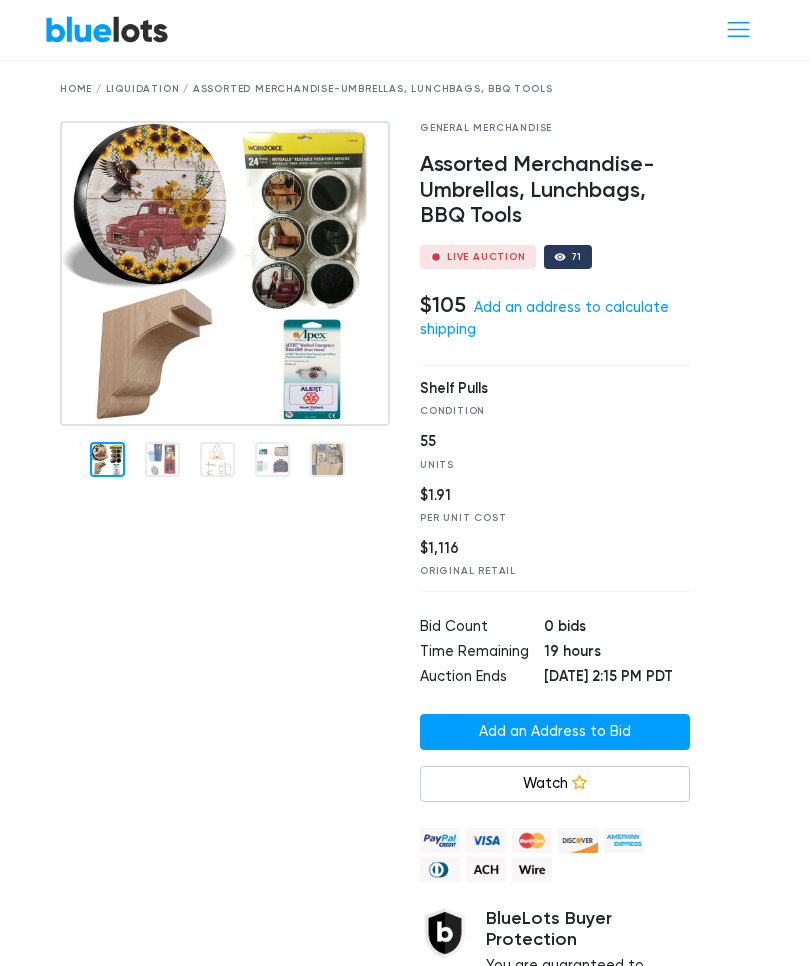 scroll, scrollTop: 0, scrollLeft: 0, axis: both 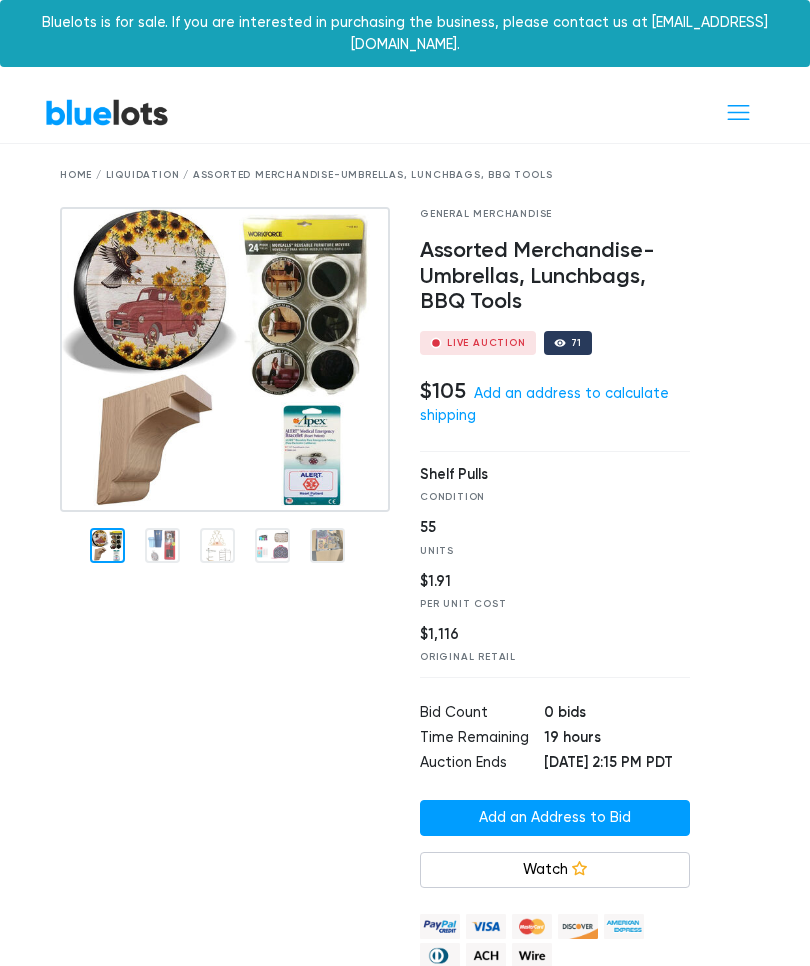 click on "Add an address to calculate shipping" at bounding box center (544, 404) 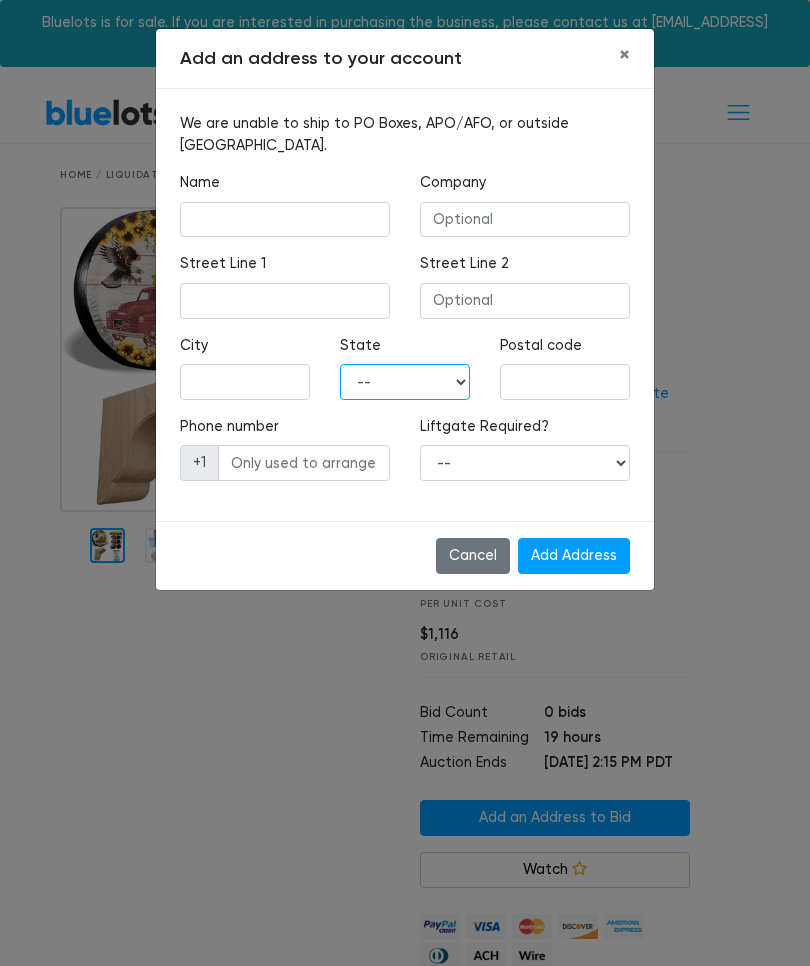 click on "--
[US_STATE]
[US_STATE]
[US_STATE]
[US_STATE]
[US_STATE]
[US_STATE]
[US_STATE]
[US_STATE]
[GEOGRAPHIC_DATA][US_STATE][GEOGRAPHIC_DATA]
[US_STATE]
[US_STATE]
[US_STATE]
[US_STATE]
[US_STATE]
[US_STATE]
[US_STATE]
[US_STATE]
[US_STATE]
[US_STATE]
[US_STATE]
[US_STATE]
[US_STATE]
[US_STATE]
[US_STATE]
[US_STATE]
[US_STATE]
[US_STATE]
[US_STATE]
[US_STATE]
[US_STATE]
[US_STATE]
[US_STATE]
[US_STATE]
[US_STATE]
[US_STATE]
[US_STATE]
[US_STATE]
[US_STATE]
[US_STATE]
[US_STATE]
[US_STATE]
[US_STATE]
[US_STATE]
[US_STATE]
[US_STATE]
[US_STATE]
[US_STATE][PERSON_NAME][US_STATE]
[US_STATE]
[US_STATE]
[US_STATE]" at bounding box center [405, 382] 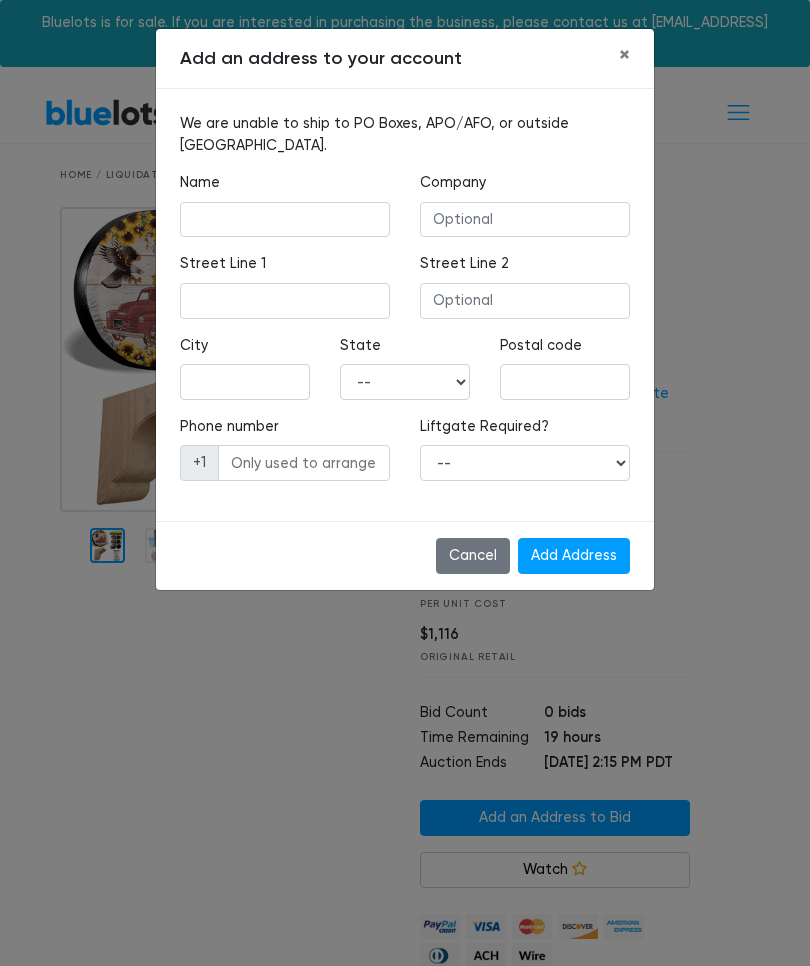click on "Add an address to your account
×
We are unable to ship to PO Boxes, APO/AFO, or outside the United States.
Name
Company
Street Line 1
Street Line 2
City
State
--
Alabama
Alaska
Arizona
Arkansas
California
Colorado
Connecticut
Delaware
District of Columbia
Florida
Georgia
Hawaii
Idaho" at bounding box center [405, 483] 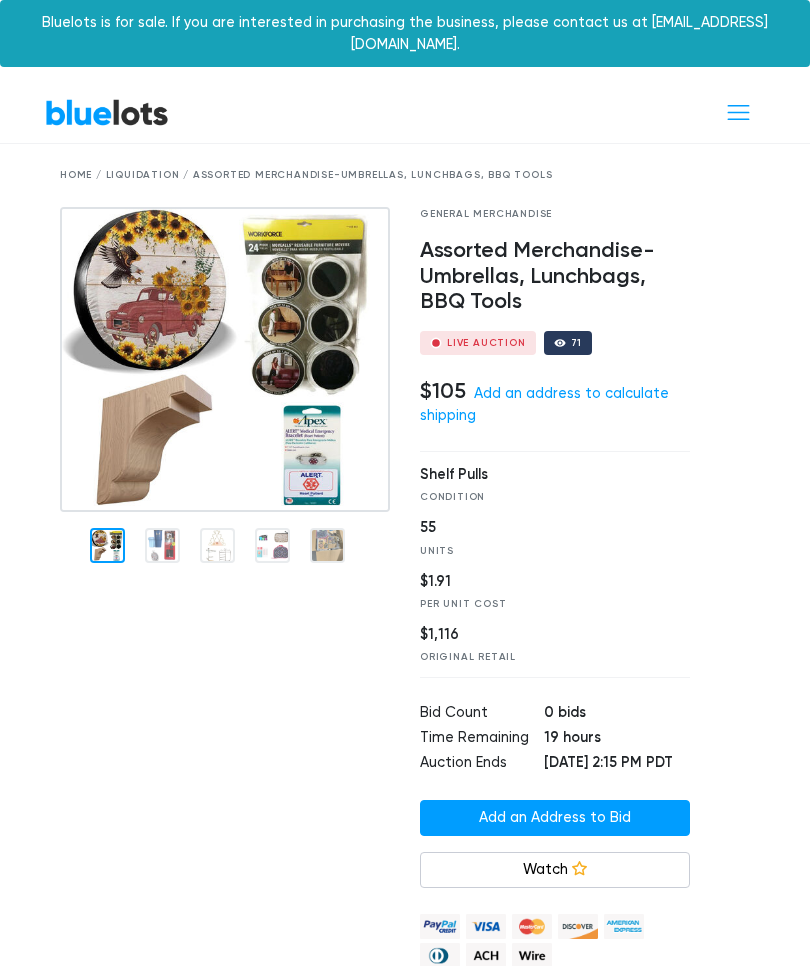 click on "Add an address to calculate shipping" at bounding box center [544, 404] 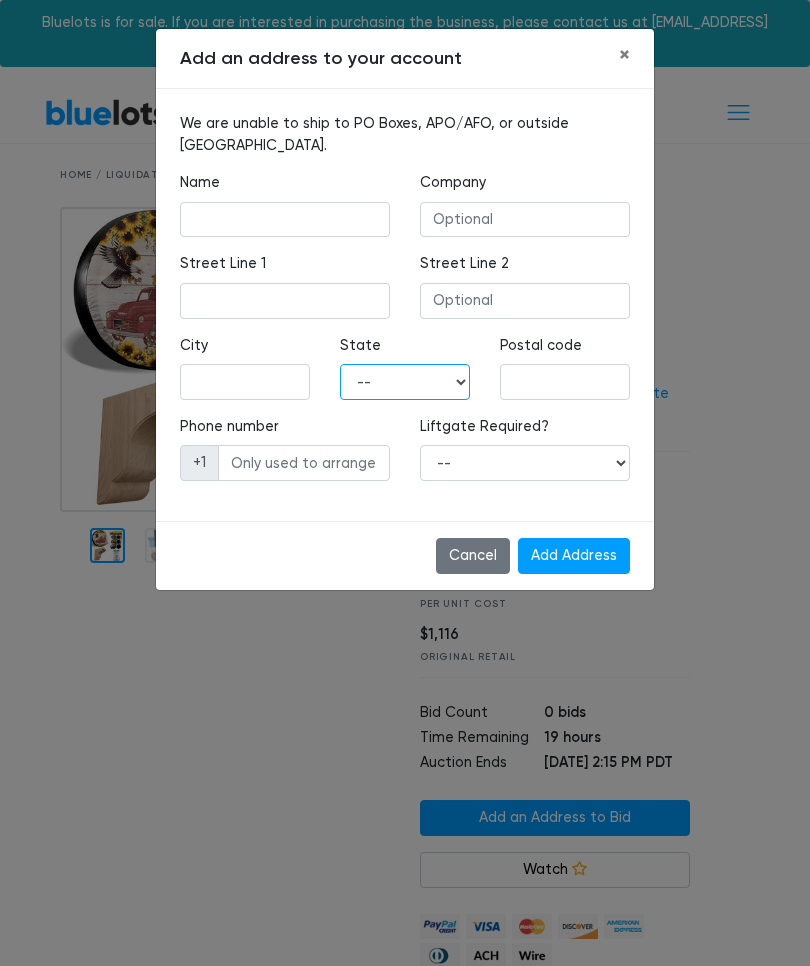 click on "--
Alabama
Alaska
Arizona
Arkansas
California
Colorado
Connecticut
Delaware
District of Columbia
Florida
Georgia
Hawaii
Idaho
Illinois
Indiana
Iowa
Kansas
Kentucky
Louisiana
Maine
Maryland
Massachusetts
Michigan
Minnesota
Mississippi
Missouri
Montana
Nebraska
Nevada
New Hampshire
New Jersey
New Mexico
New York
North Carolina
North Dakota
Ohio
Oklahoma
Oregon
Pennsylvania
Rhode Island
South Carolina
South Dakota
Tennessee
Texas
Utah
Vermont
Virginia
Washington
West Virginia
Wisconsin
Wyoming" at bounding box center (405, 382) 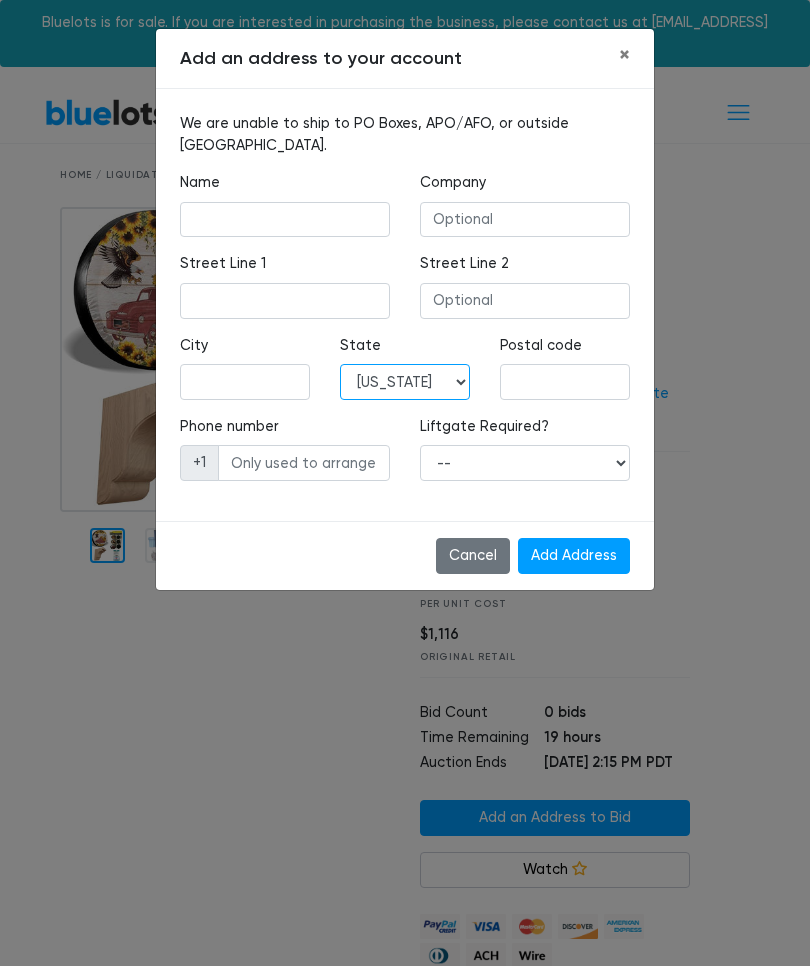 click on "--
Alabama
Alaska
Arizona
Arkansas
California
Colorado
Connecticut
Delaware
District of Columbia
Florida
Georgia
Hawaii
Idaho
Illinois
Indiana
Iowa
Kansas
Kentucky
Louisiana
Maine
Maryland
Massachusetts
Michigan
Minnesota
Mississippi
Missouri
Montana
Nebraska
Nevada
New Hampshire
New Jersey
New Mexico
New York
North Carolina
North Dakota
Ohio
Oklahoma
Oregon
Pennsylvania
Rhode Island
South Carolina
South Dakota
Tennessee
Texas
Utah
Vermont
Virginia
Washington
West Virginia
Wisconsin
Wyoming" at bounding box center (405, 382) 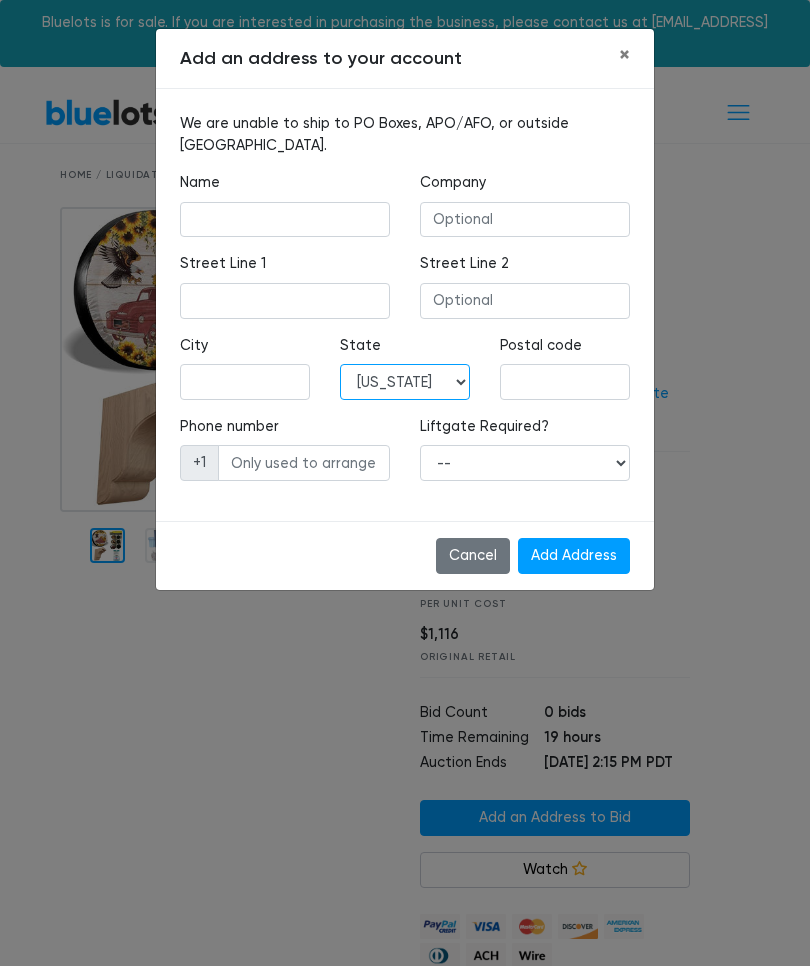 select on "LA" 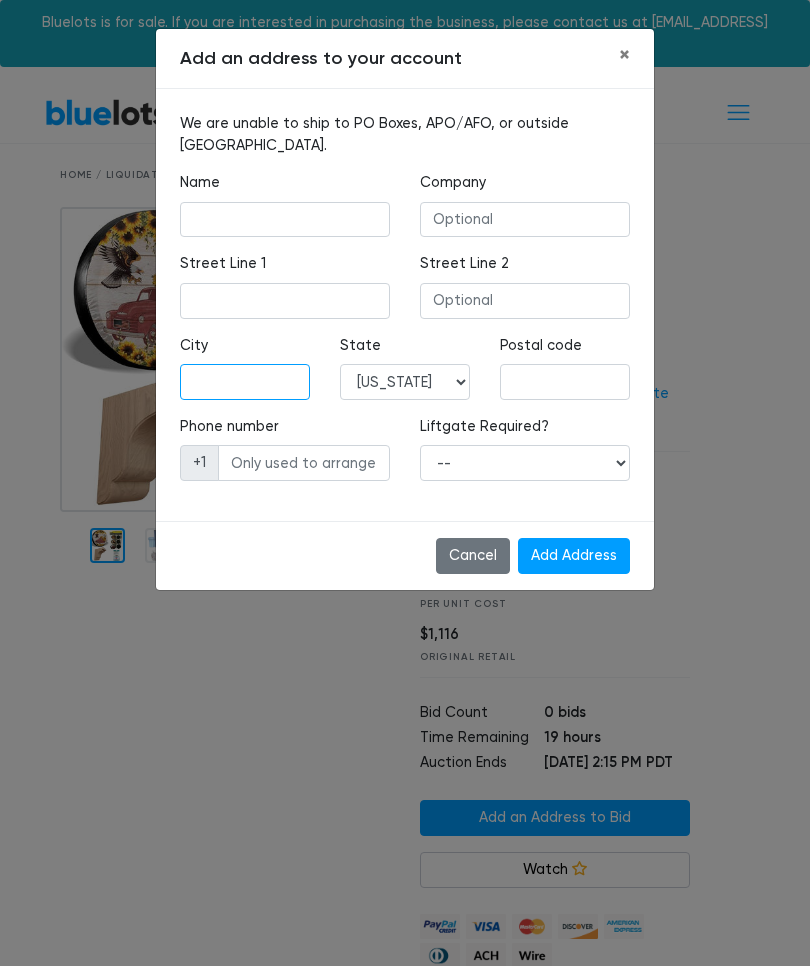 click at bounding box center (245, 382) 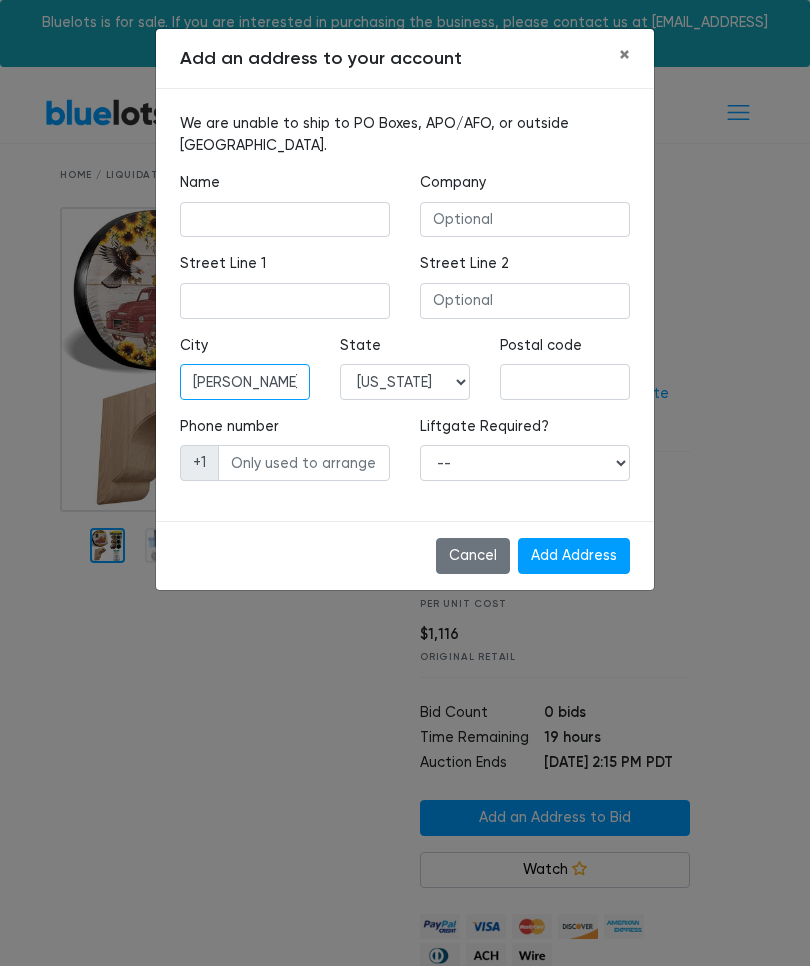 type on "Denham springs" 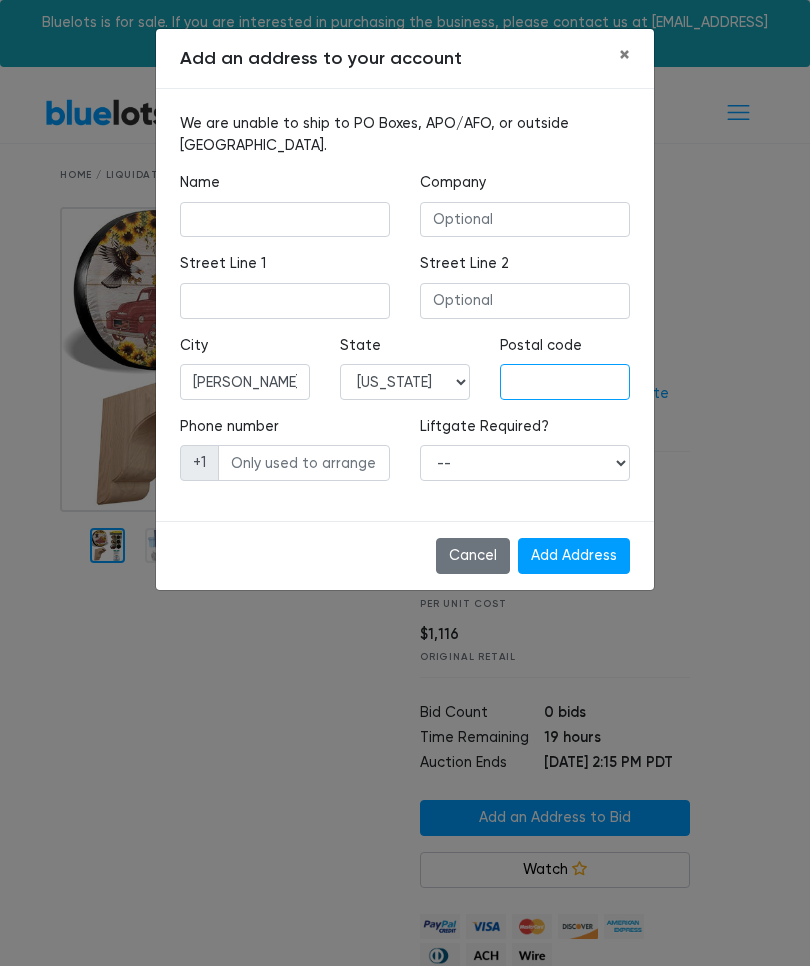 click at bounding box center (565, 382) 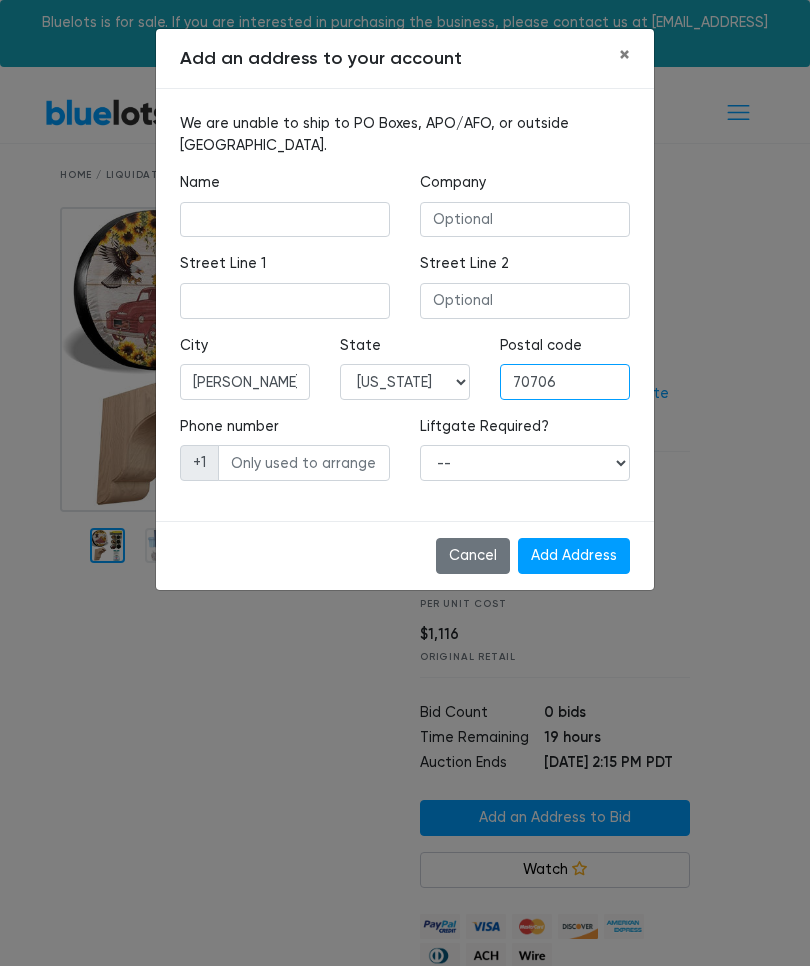 type on "70706" 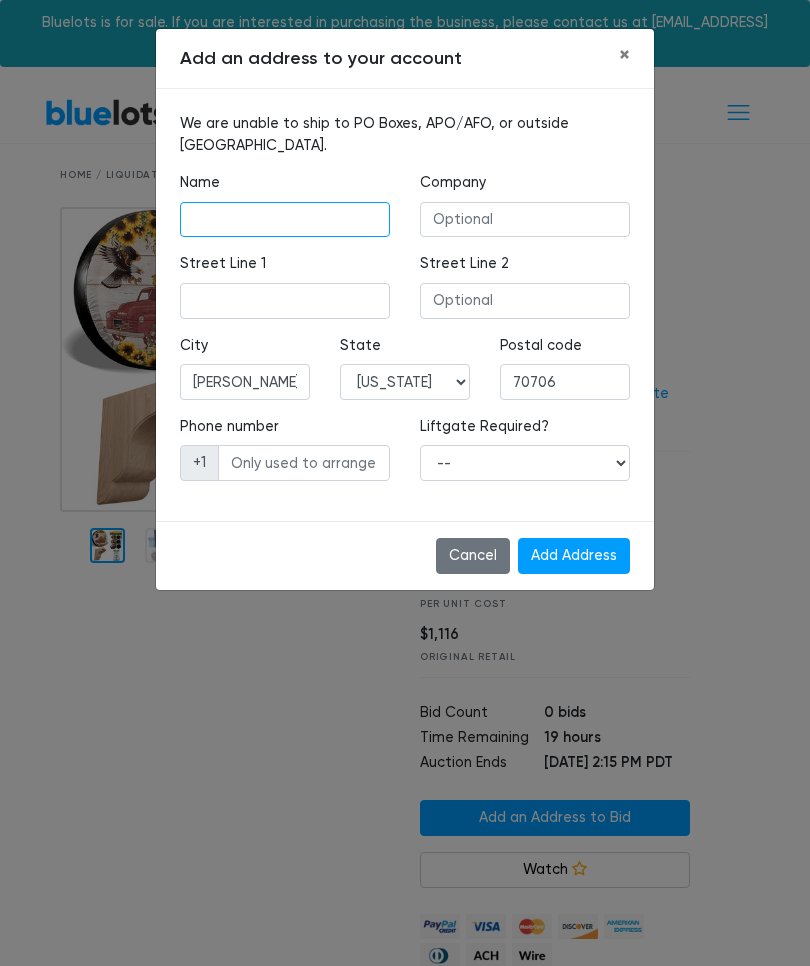 click at bounding box center (285, 220) 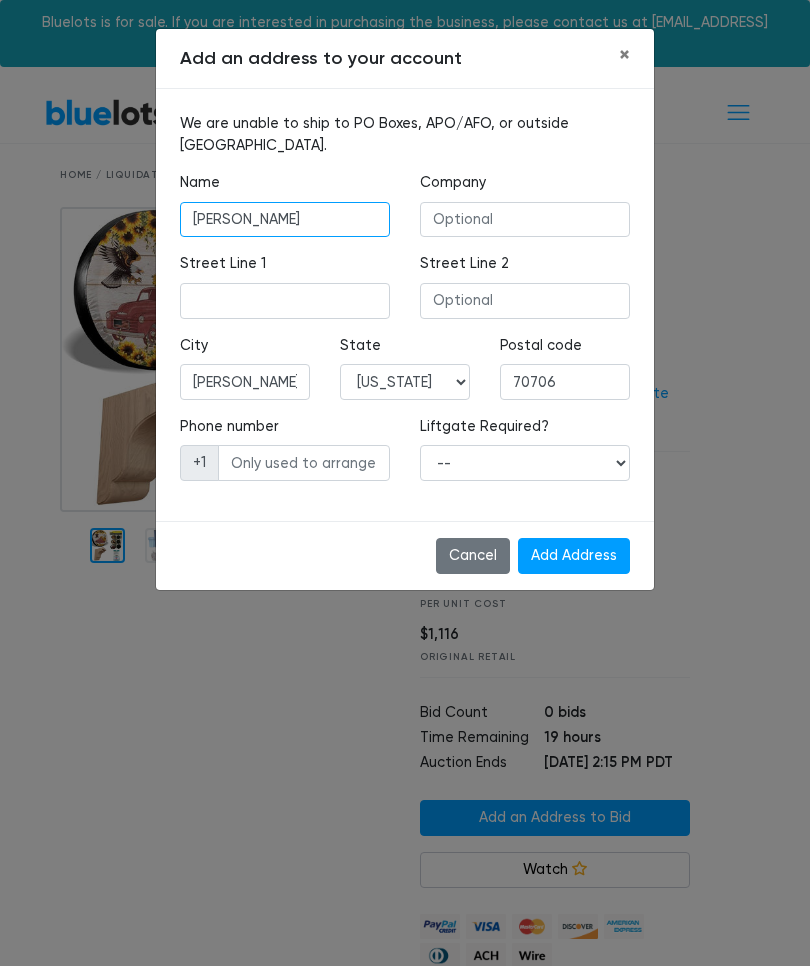 type on "Levatino" 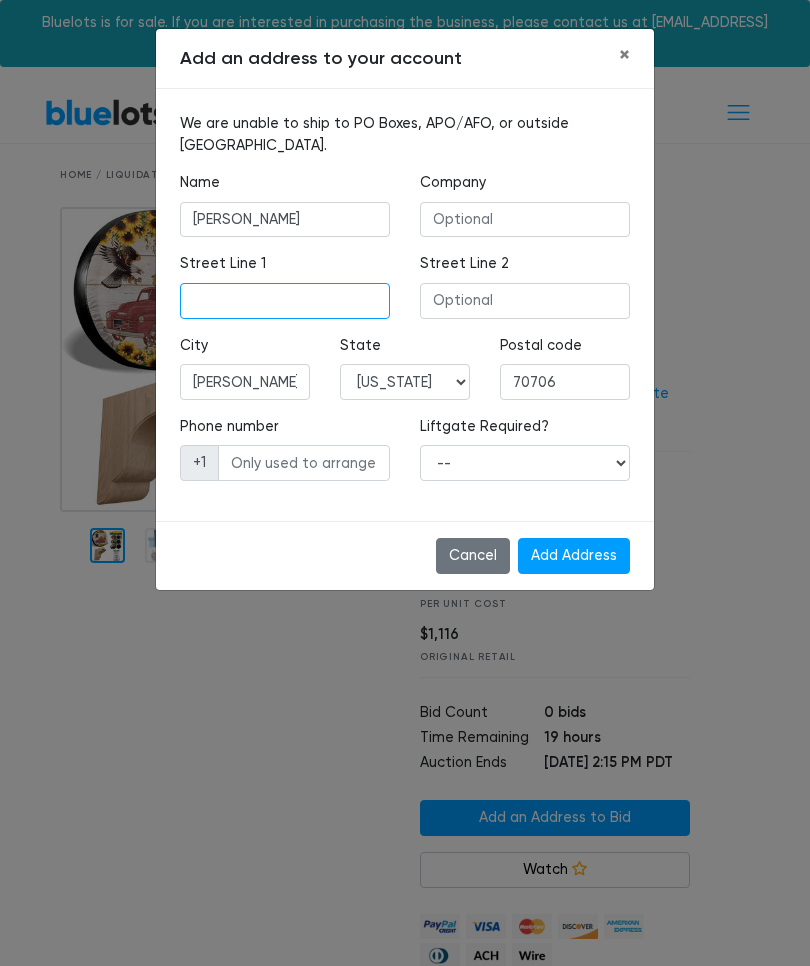 click at bounding box center (285, 301) 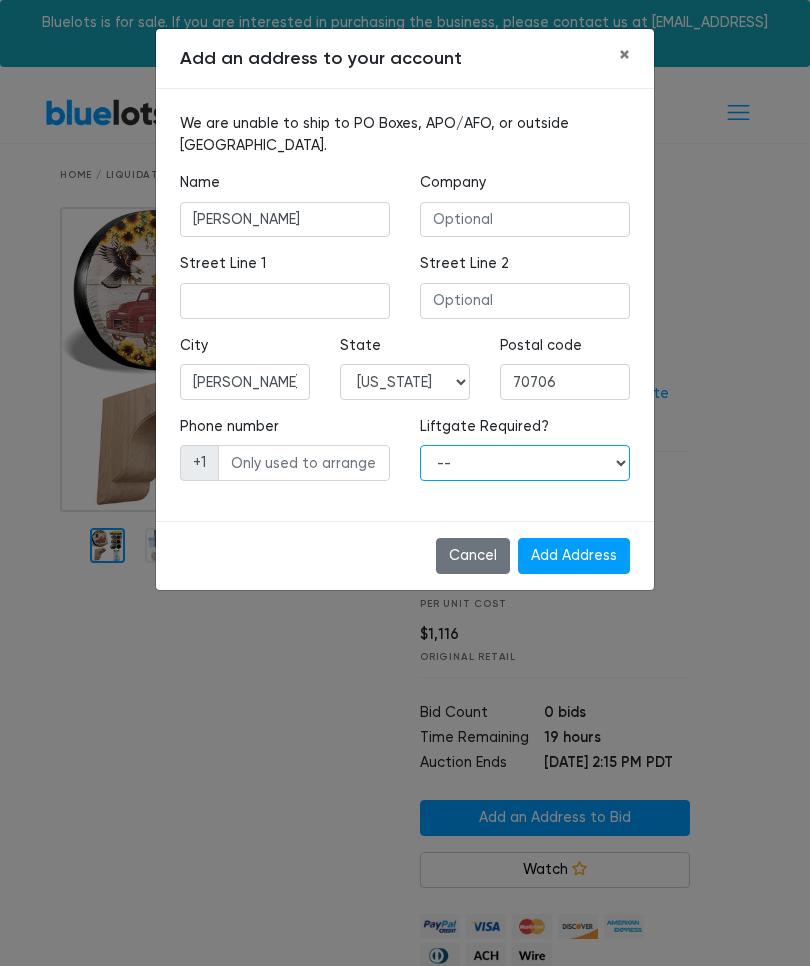 click on "--
Yes
No" at bounding box center [525, 463] 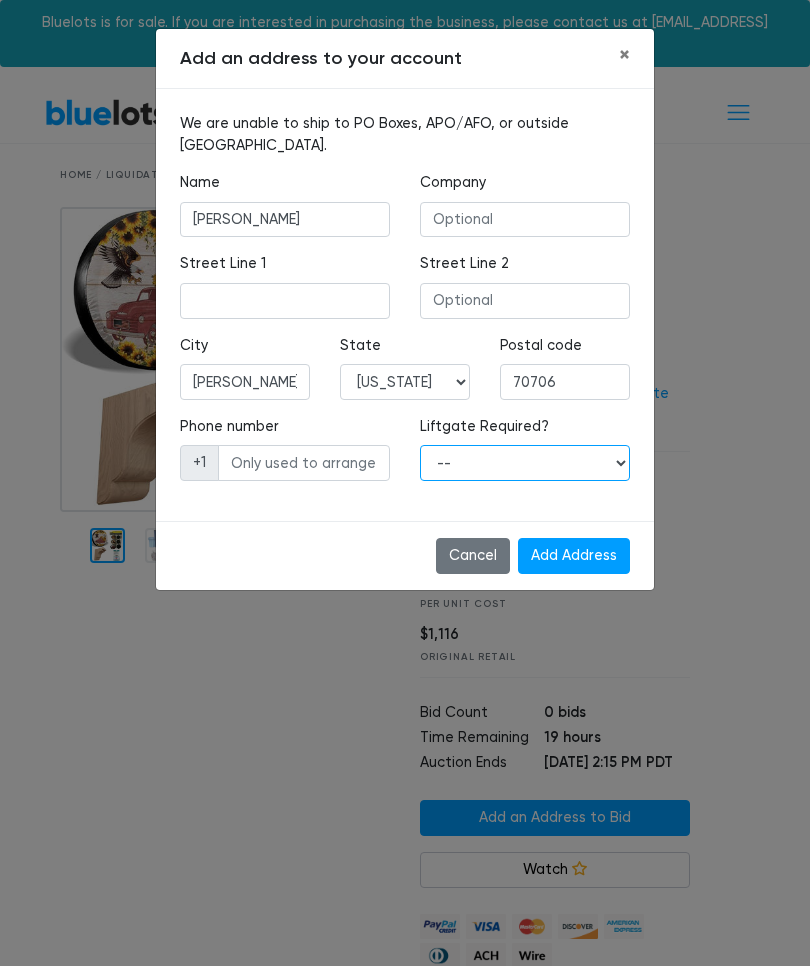 select on "1" 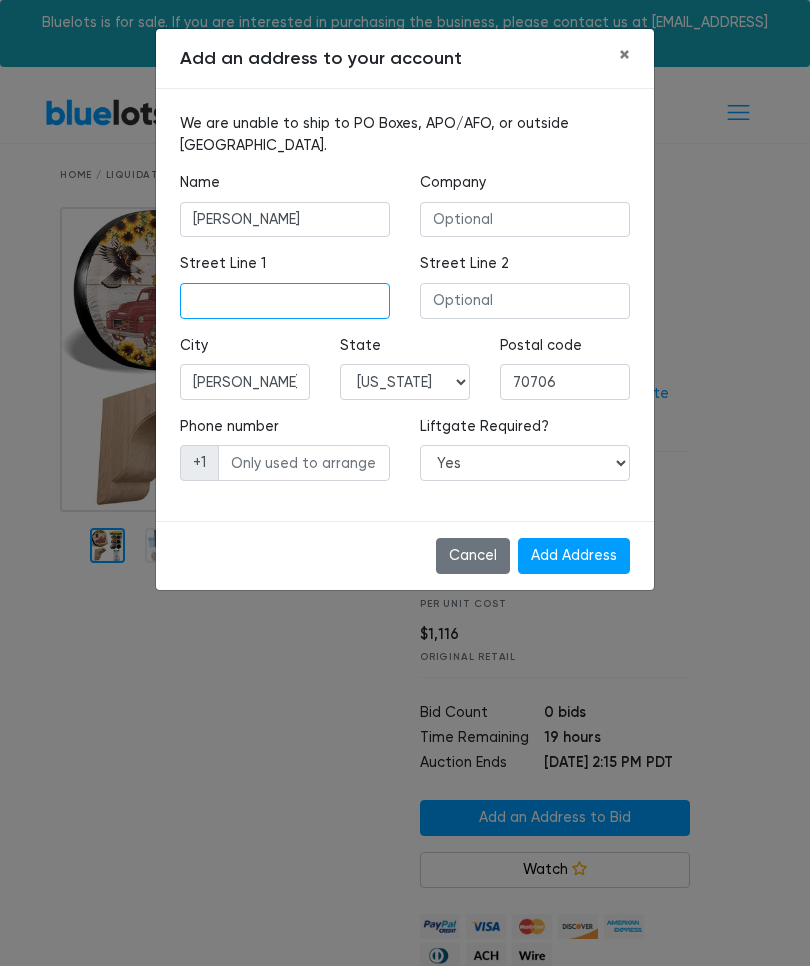click at bounding box center [285, 301] 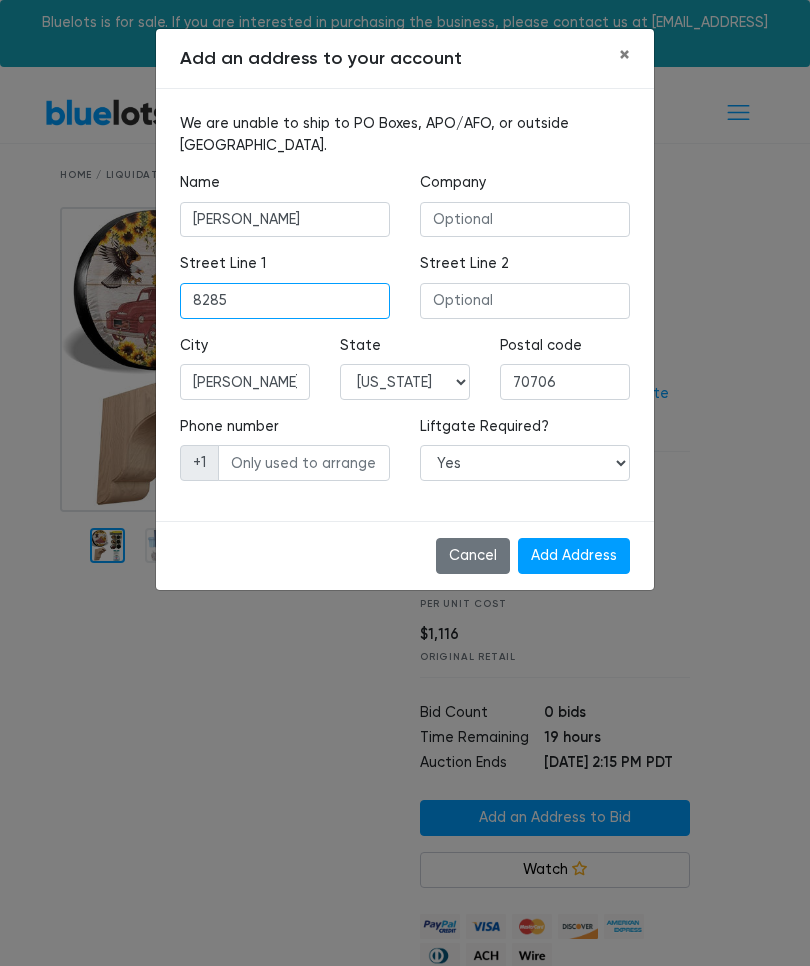 type on "8285" 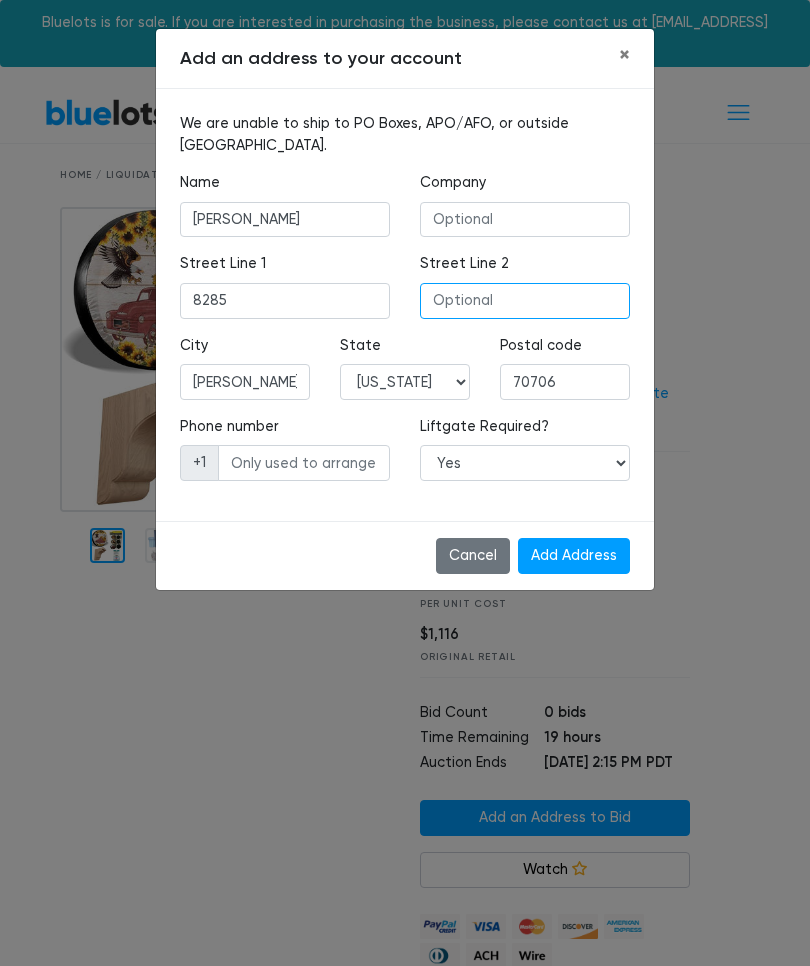 click at bounding box center (525, 301) 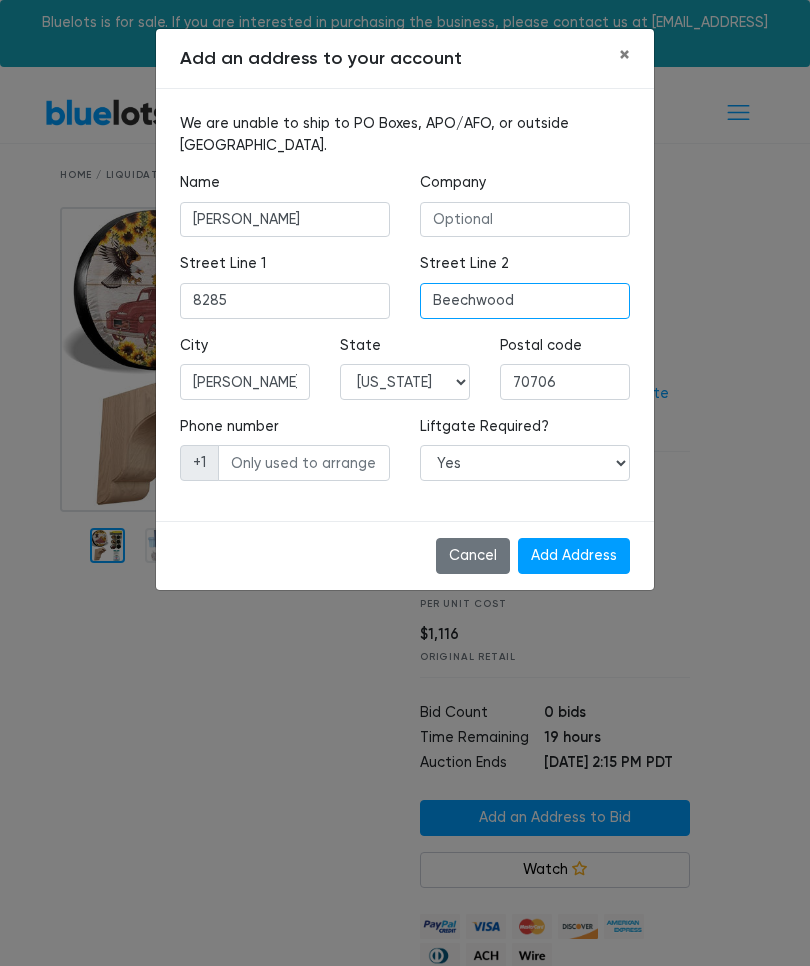 type on "Beechwood" 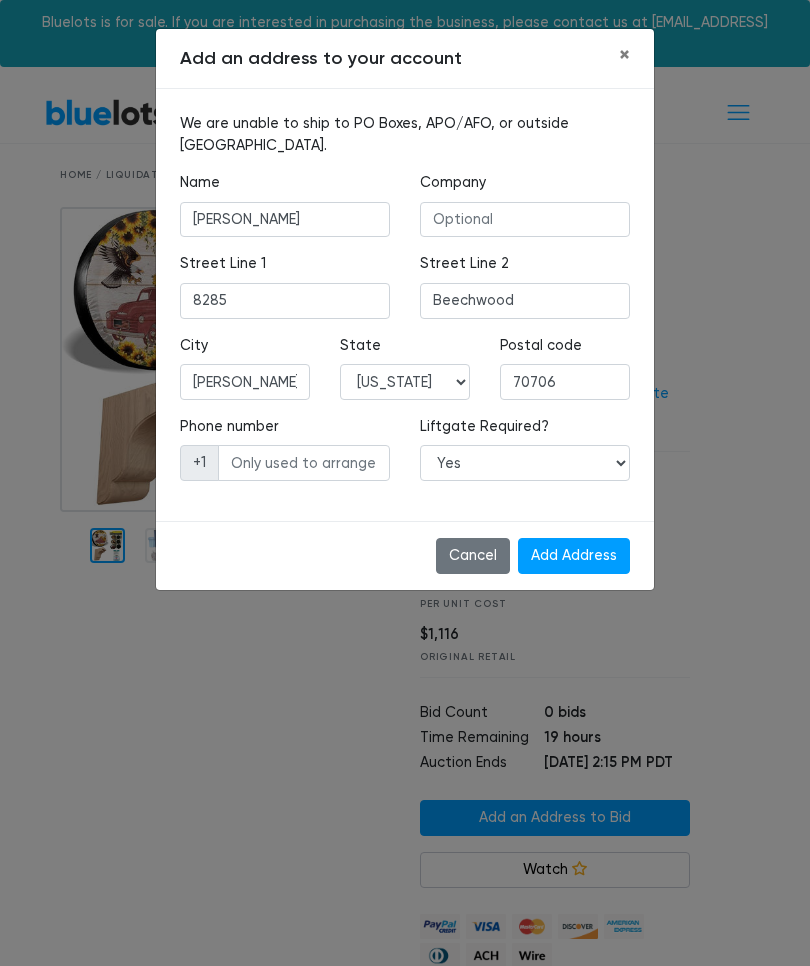 click on "Add Address" at bounding box center (574, 556) 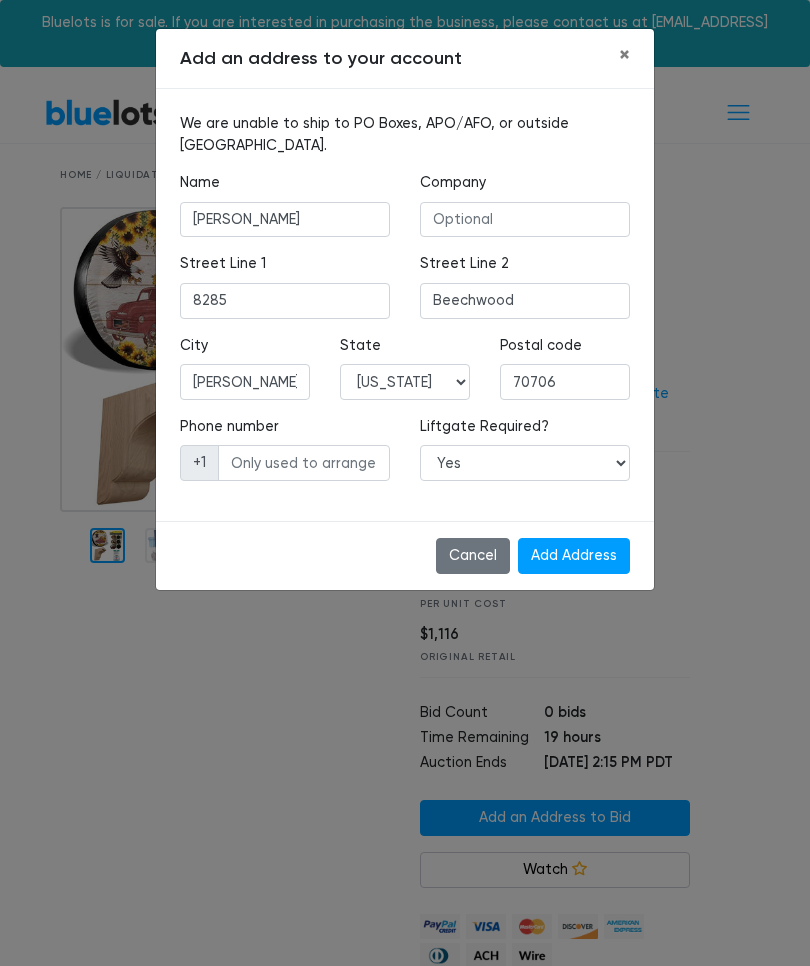 click on "Cancel
Add Address" at bounding box center [405, 555] 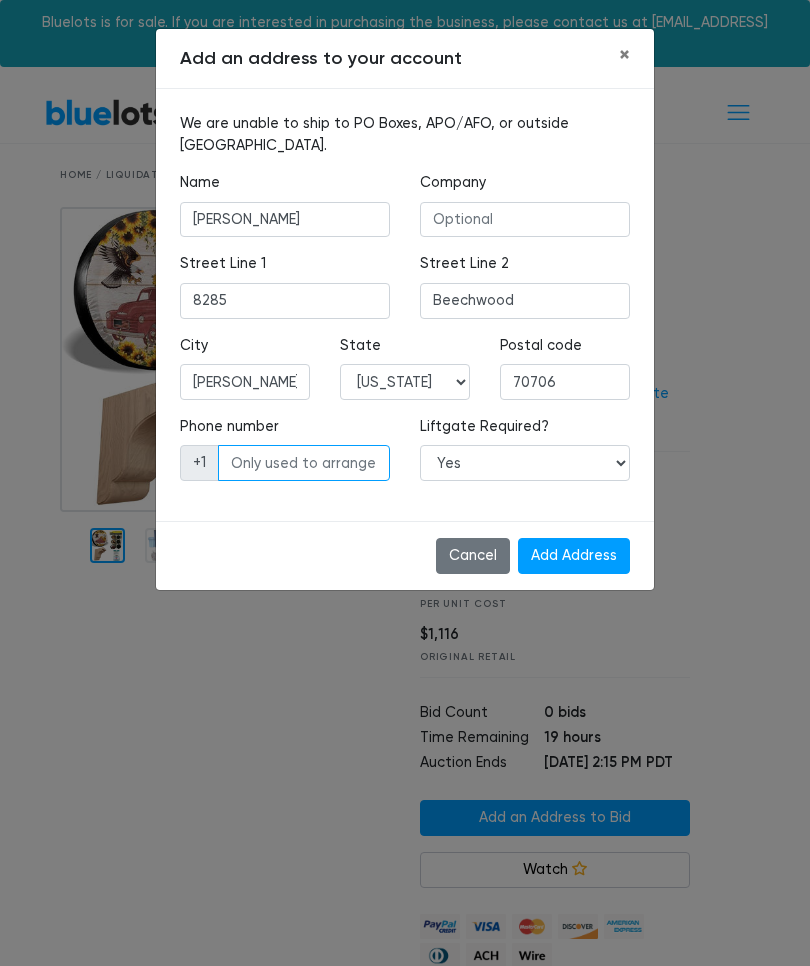click at bounding box center [304, 463] 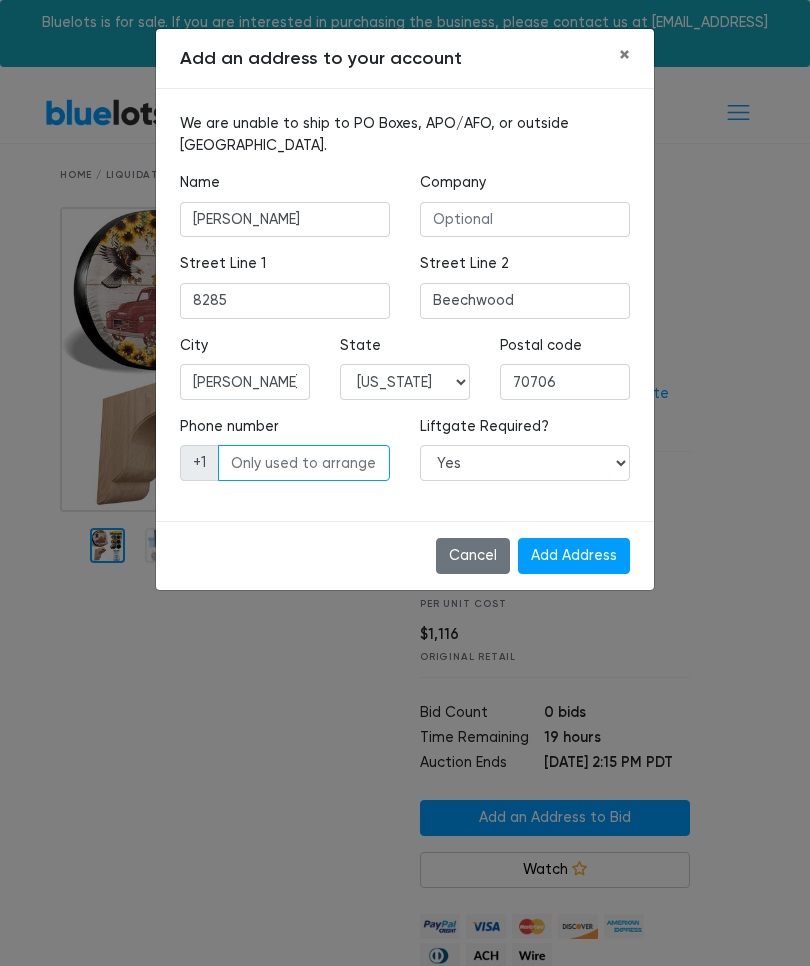 click at bounding box center (304, 463) 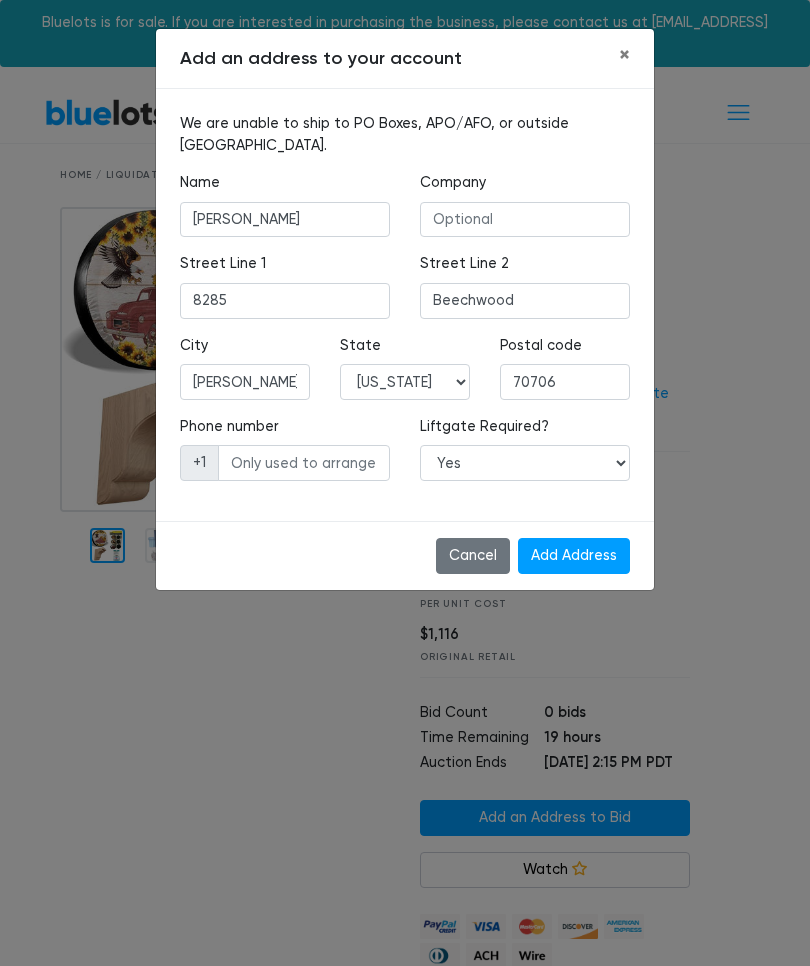 click on "Cancel
Add Address" at bounding box center (405, 555) 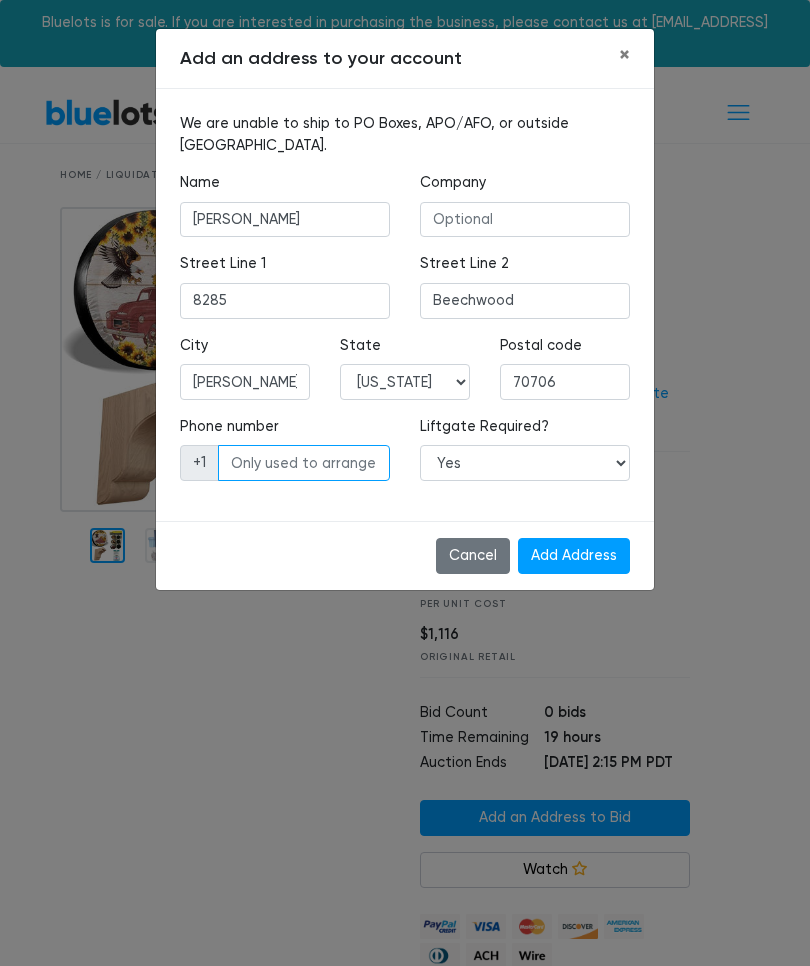 click at bounding box center [304, 463] 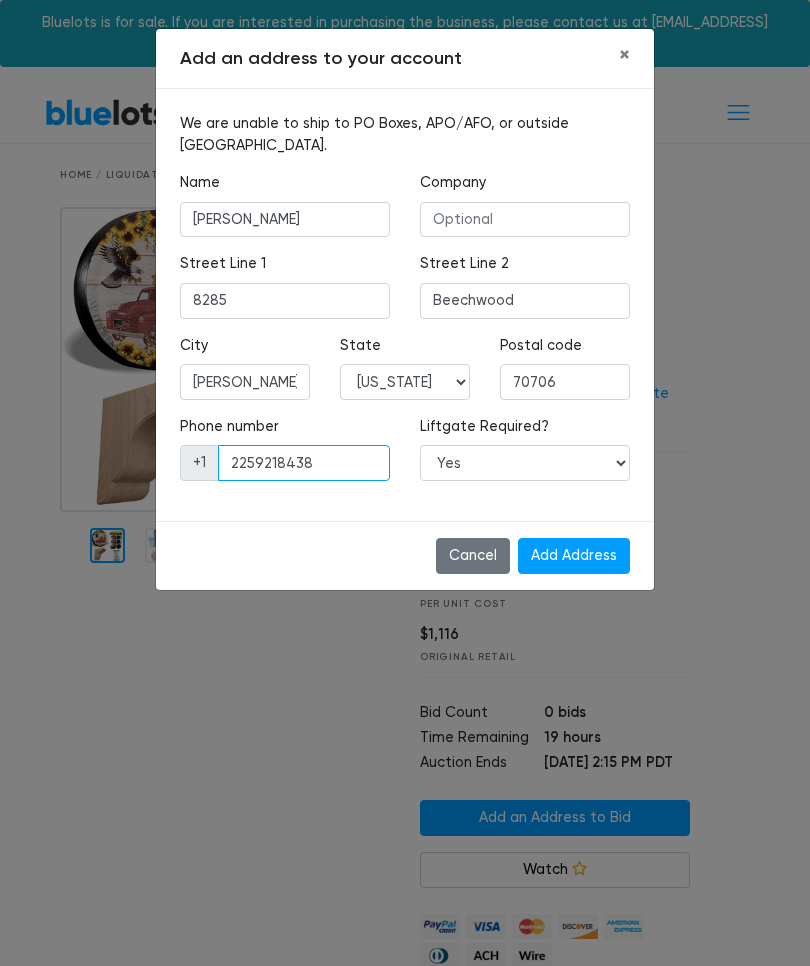 type on "2259218438" 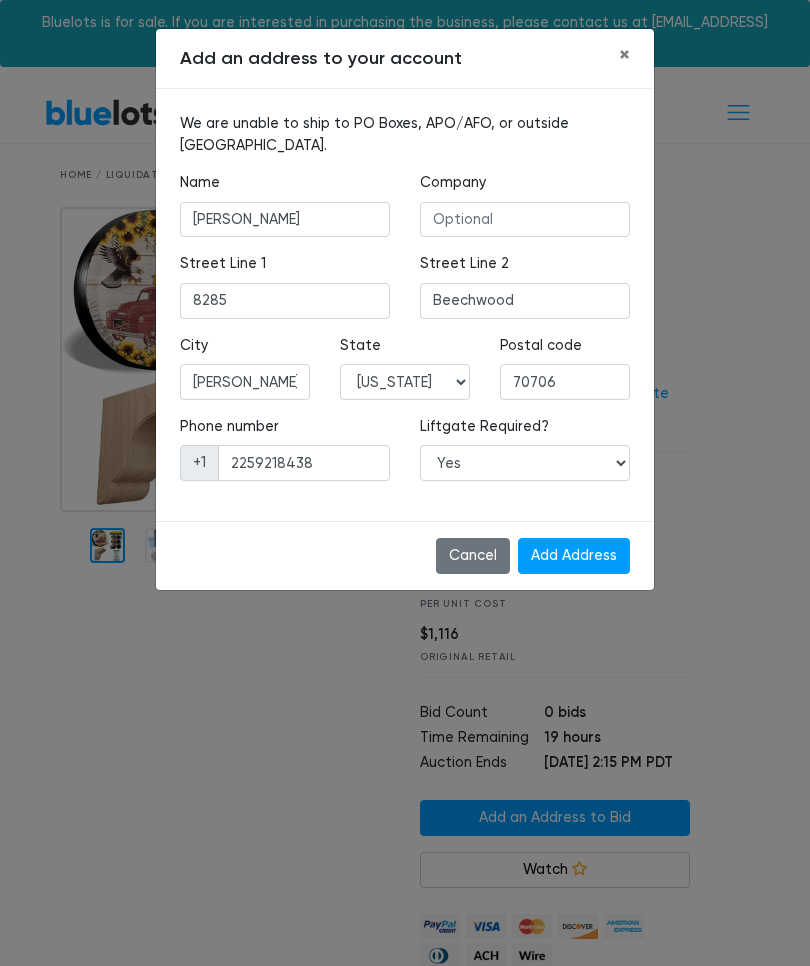 click on "Add Address" at bounding box center (574, 556) 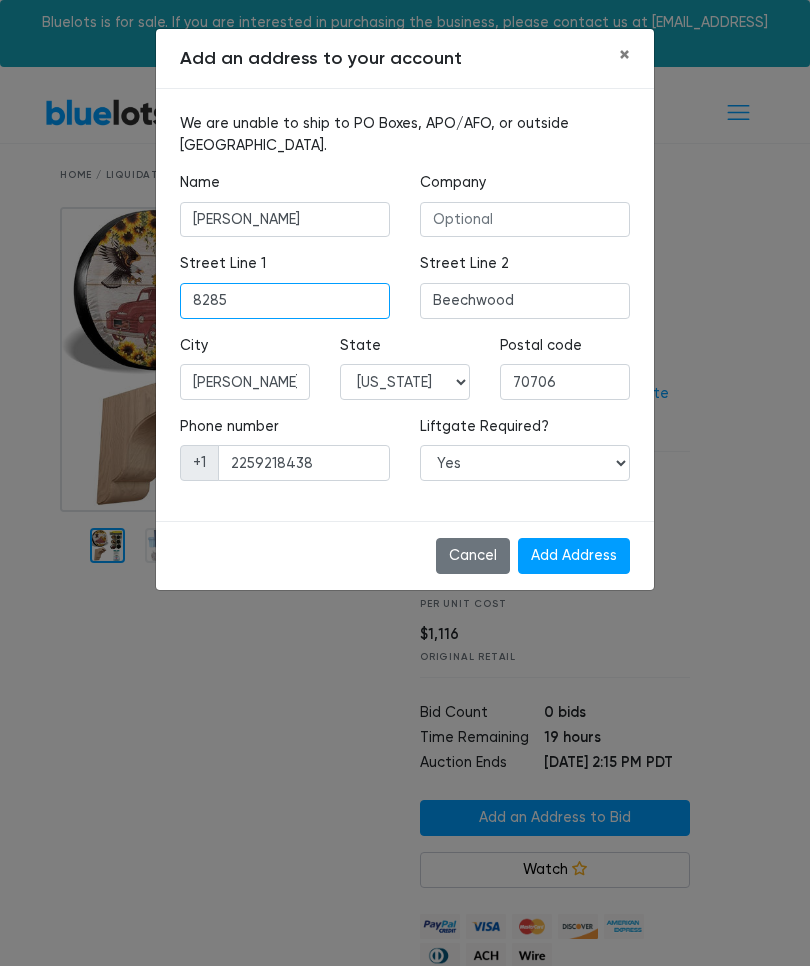 click on "8285" at bounding box center (285, 301) 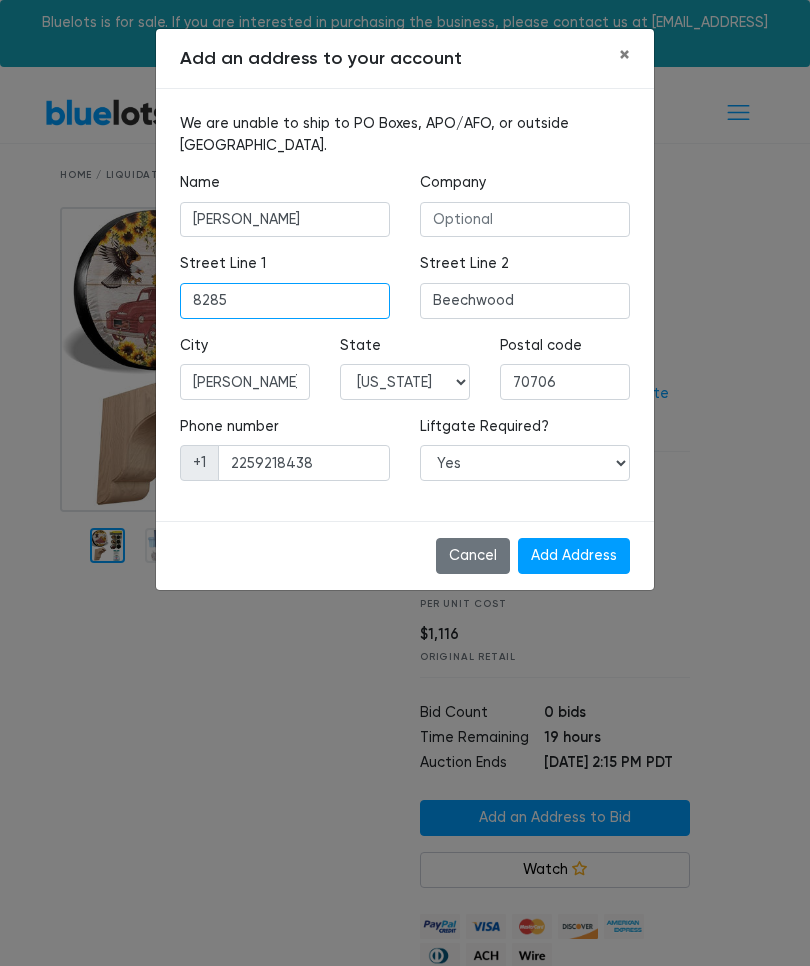 type on "8285" 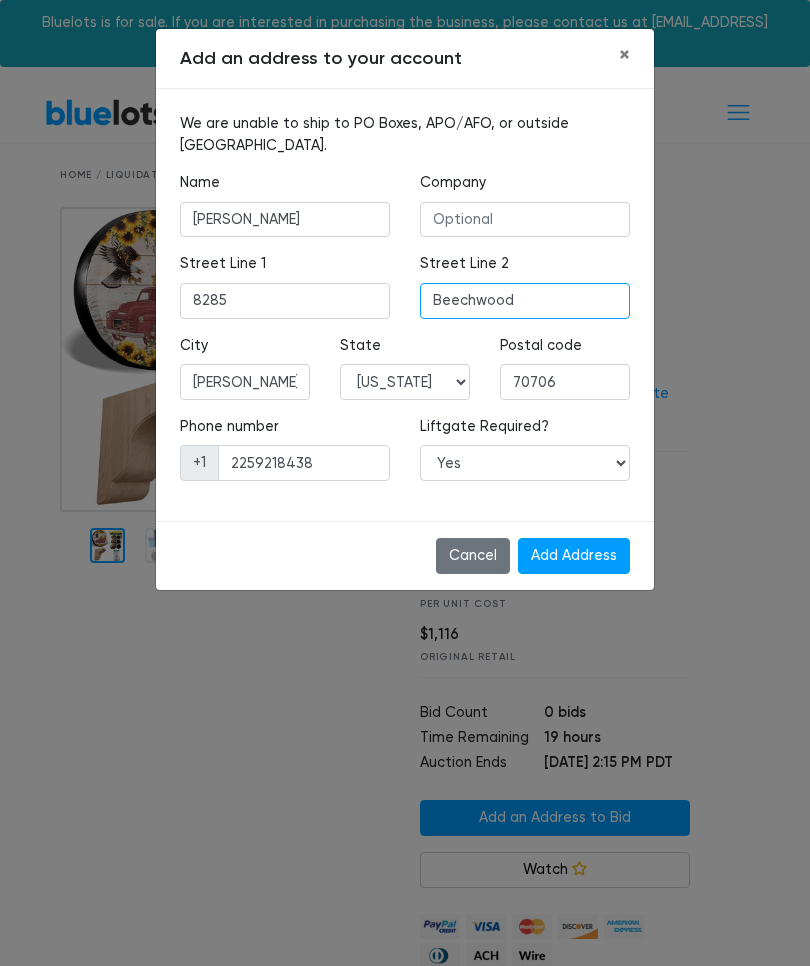 click on "Beechwood" at bounding box center [525, 301] 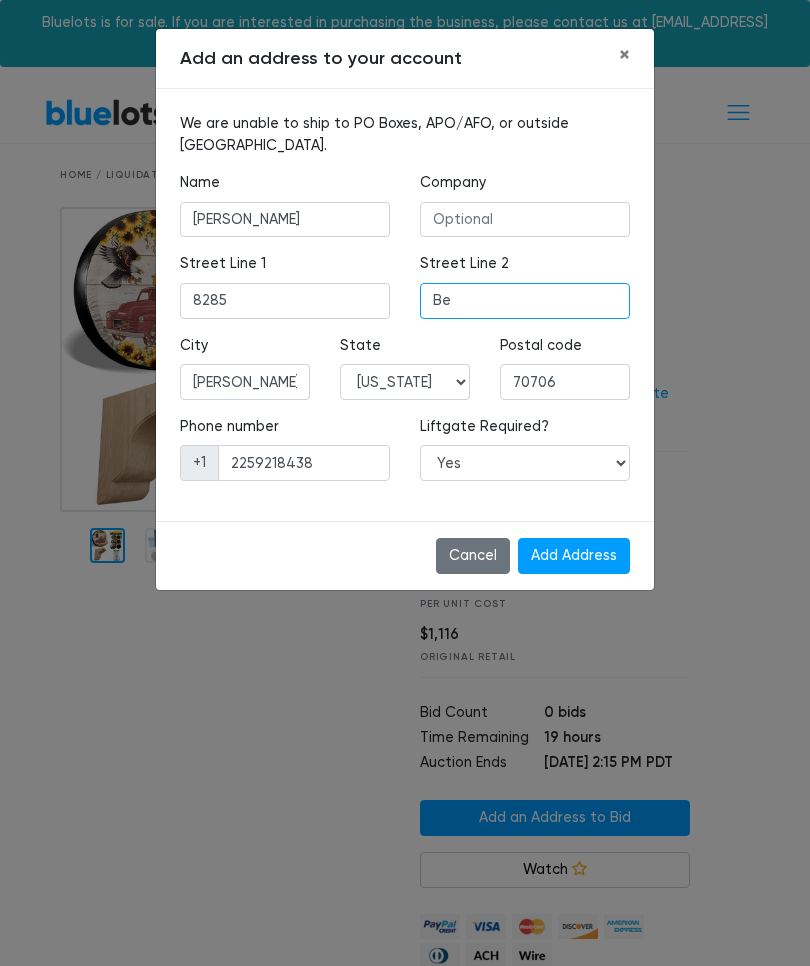 type on "B" 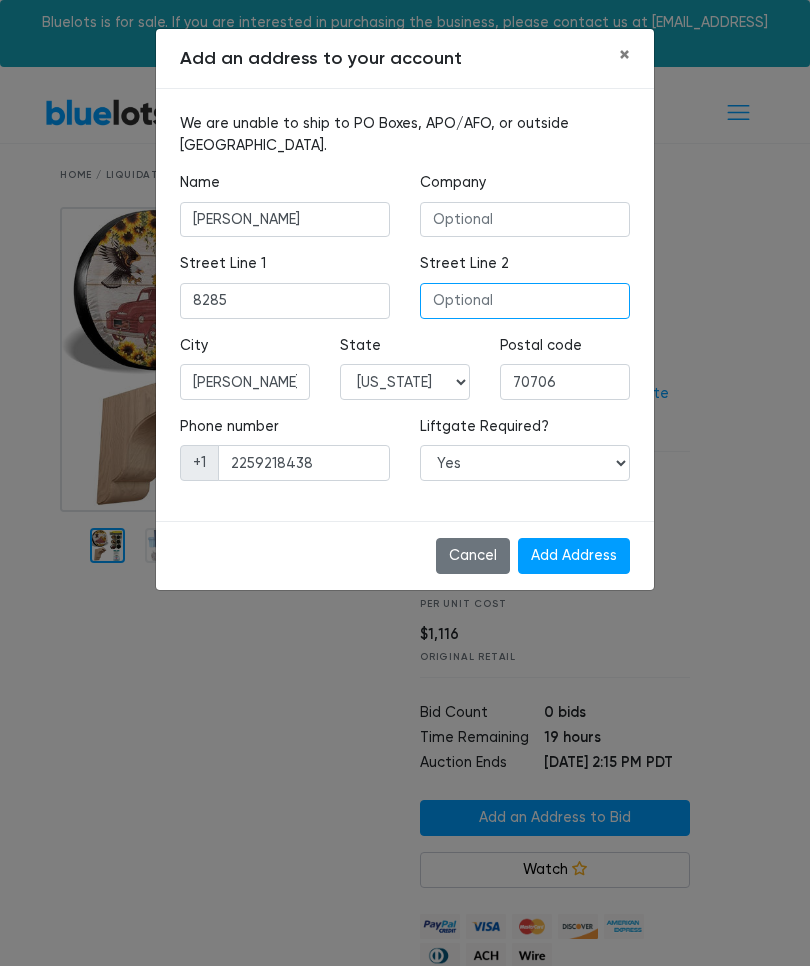 type 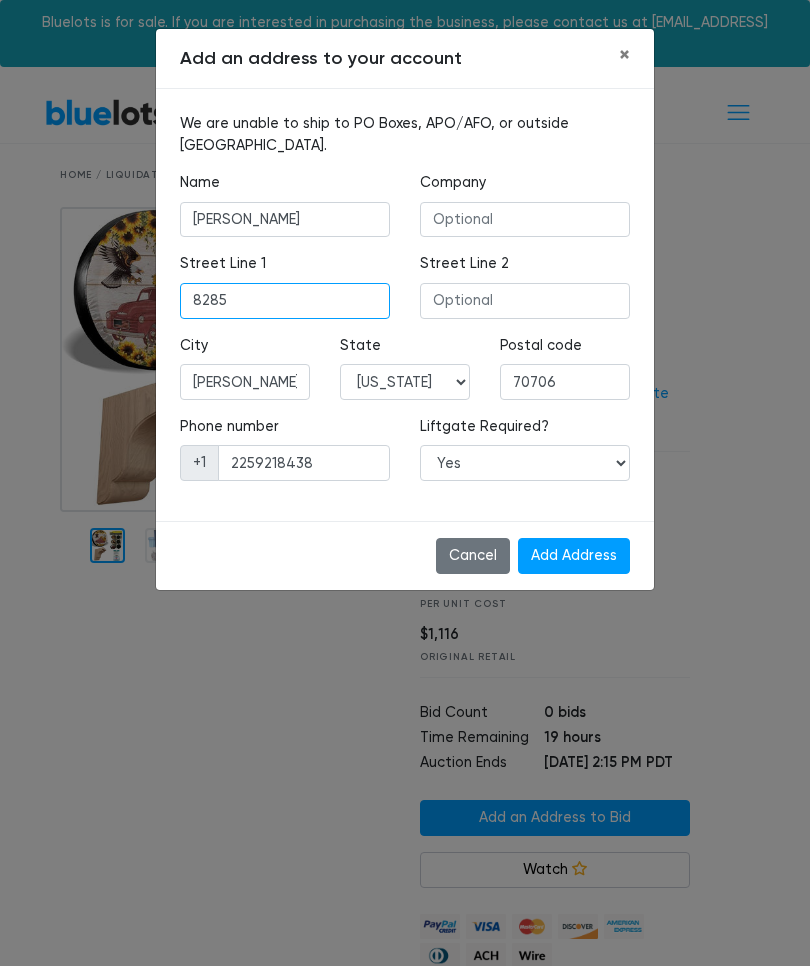 click on "8285" at bounding box center [285, 301] 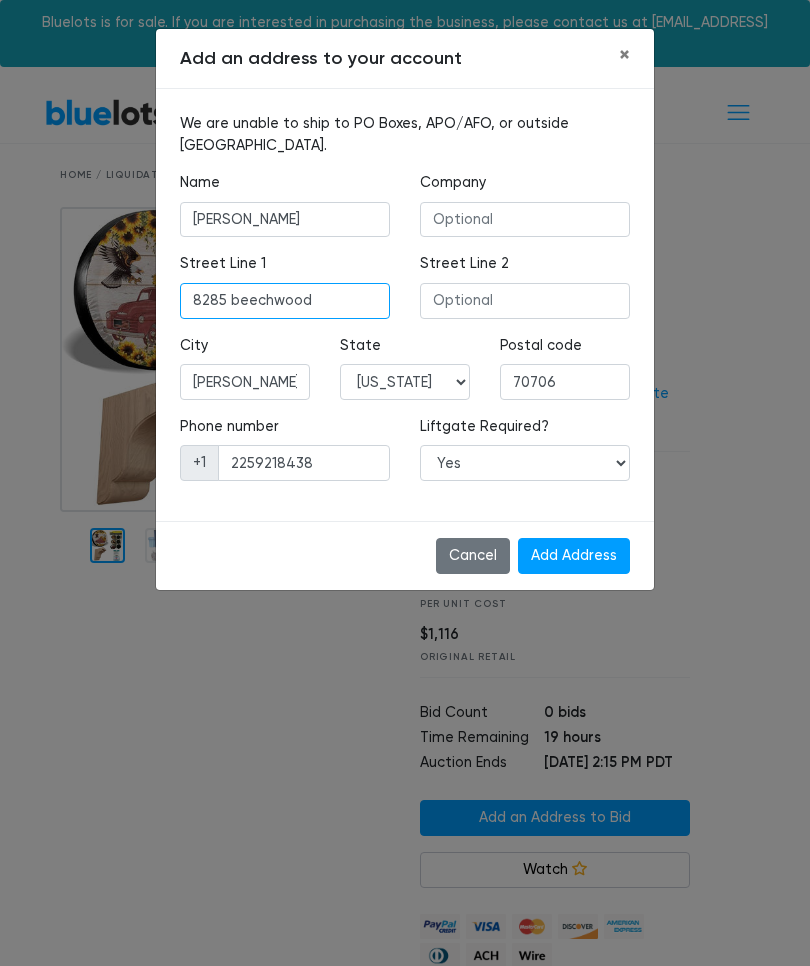 type on "8285 beechwood" 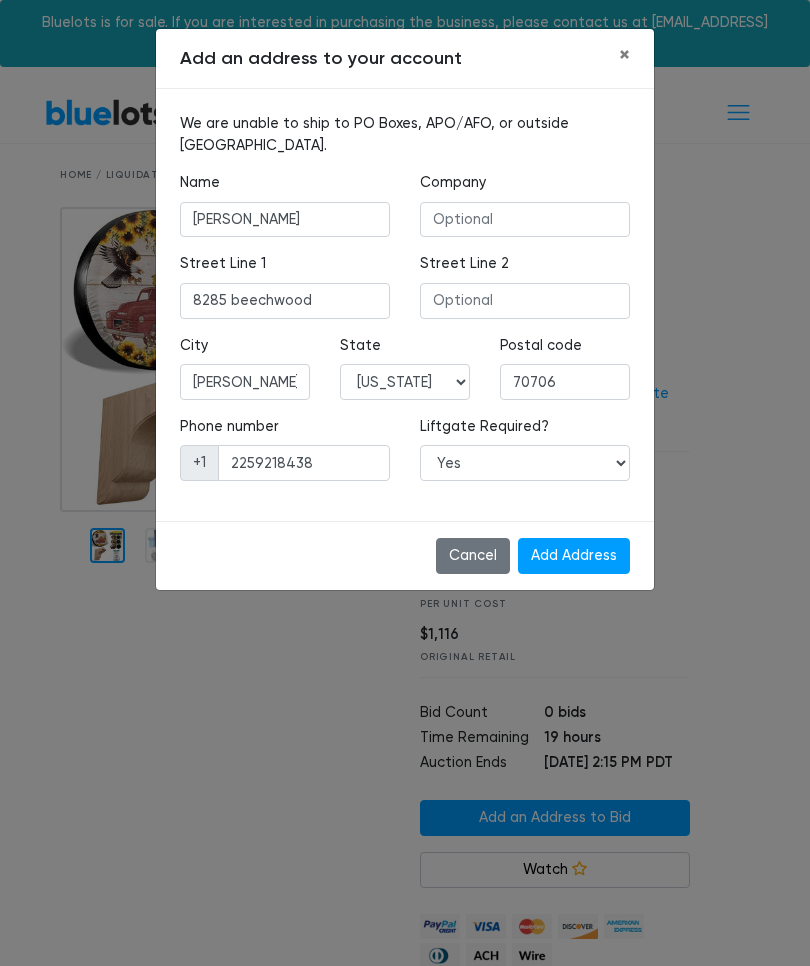 click on "Add Address" at bounding box center (574, 556) 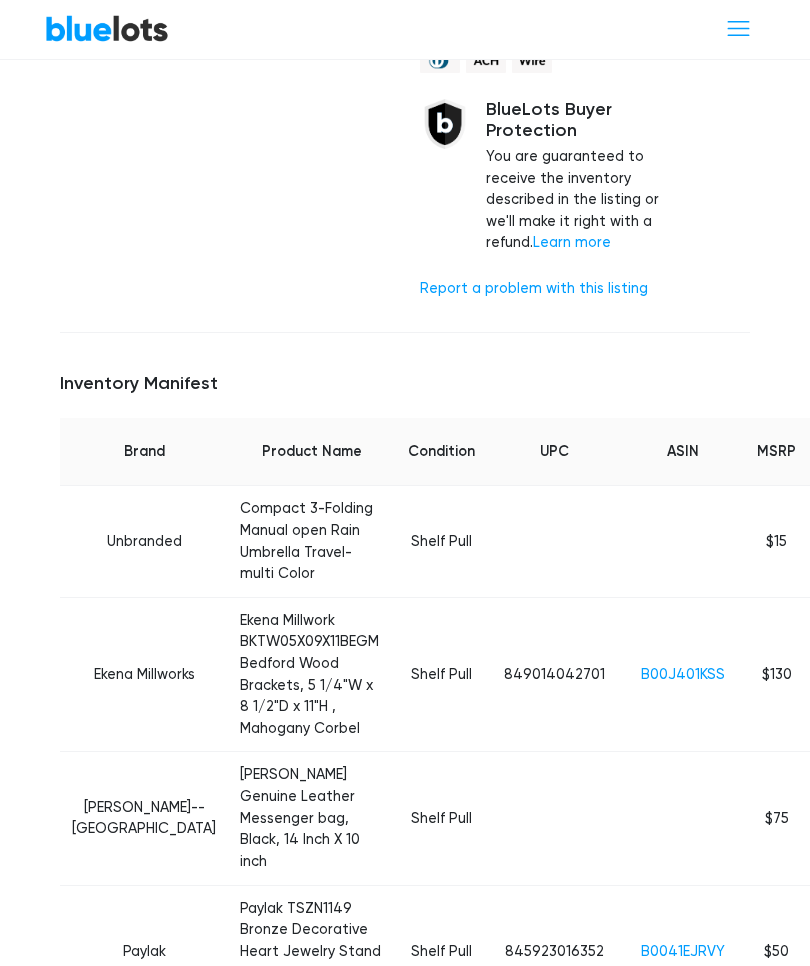 scroll, scrollTop: 938, scrollLeft: 0, axis: vertical 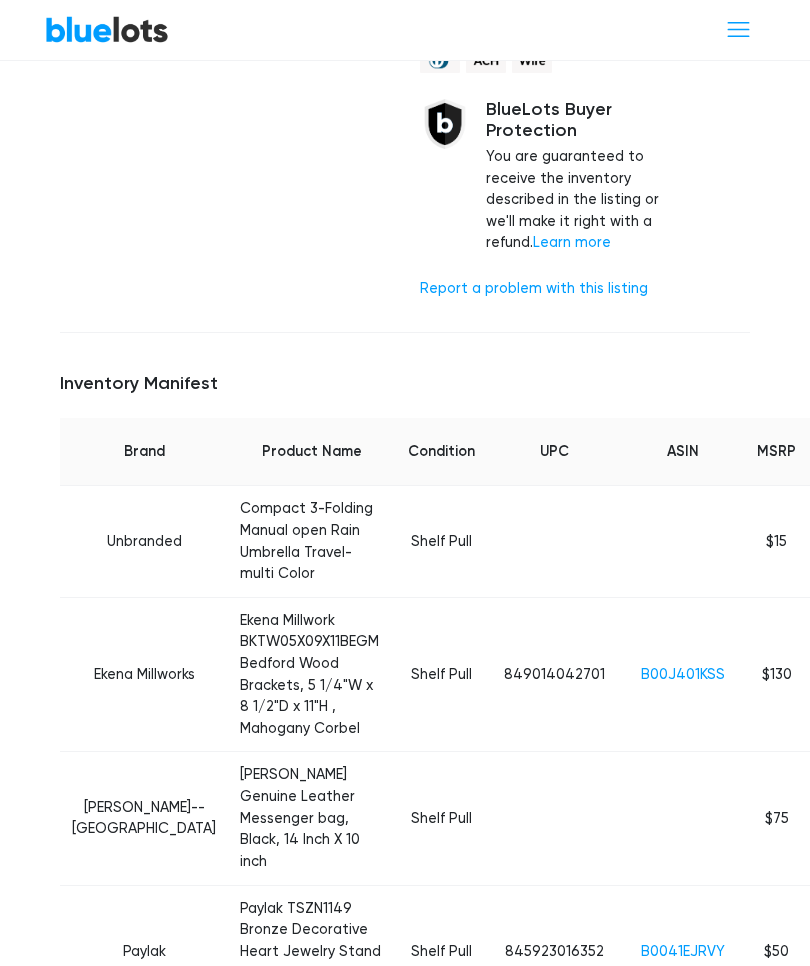 click on "B0041EJRVY" at bounding box center (683, 951) 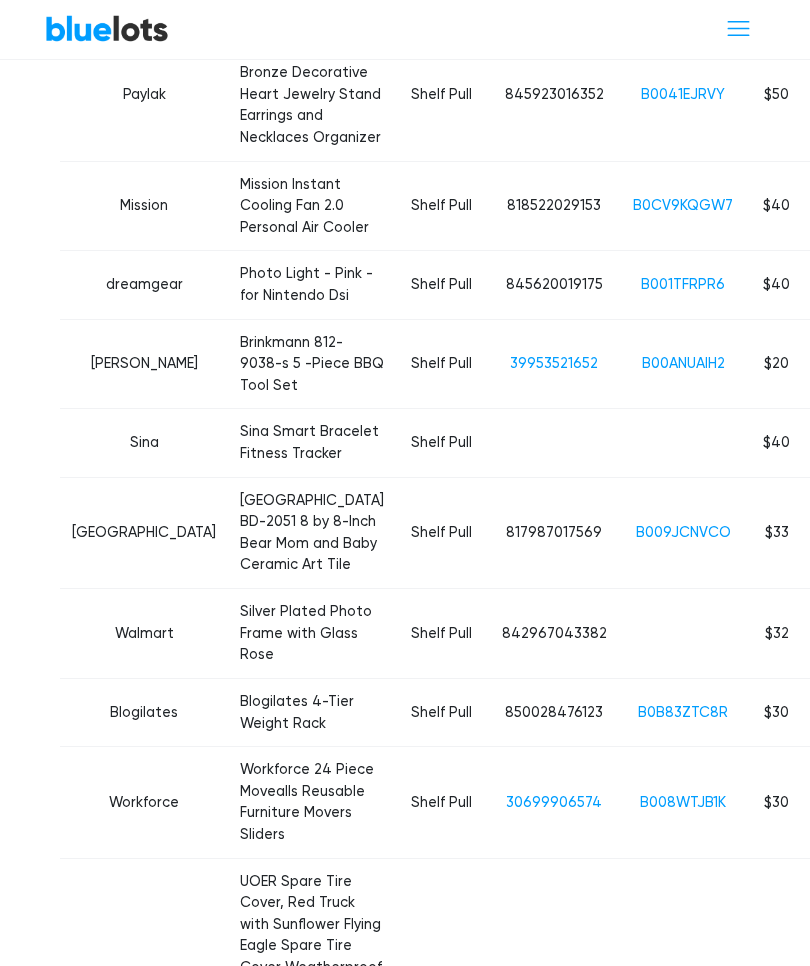 scroll, scrollTop: 1795, scrollLeft: 0, axis: vertical 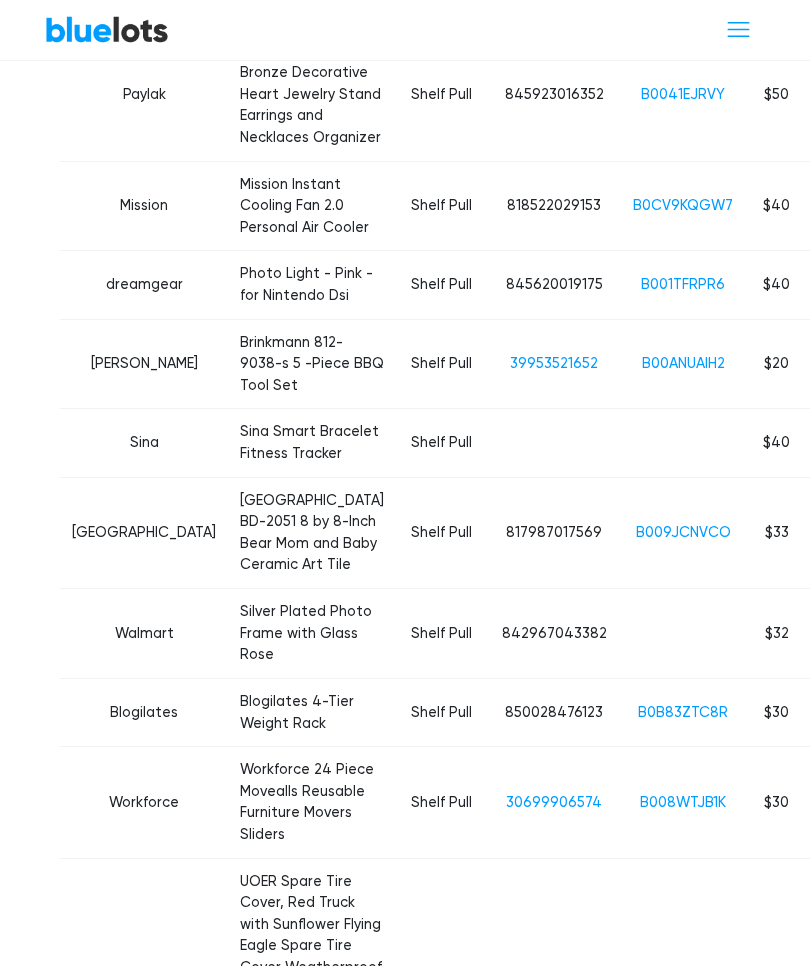 click on "B092M8KRV8" at bounding box center (683, 989) 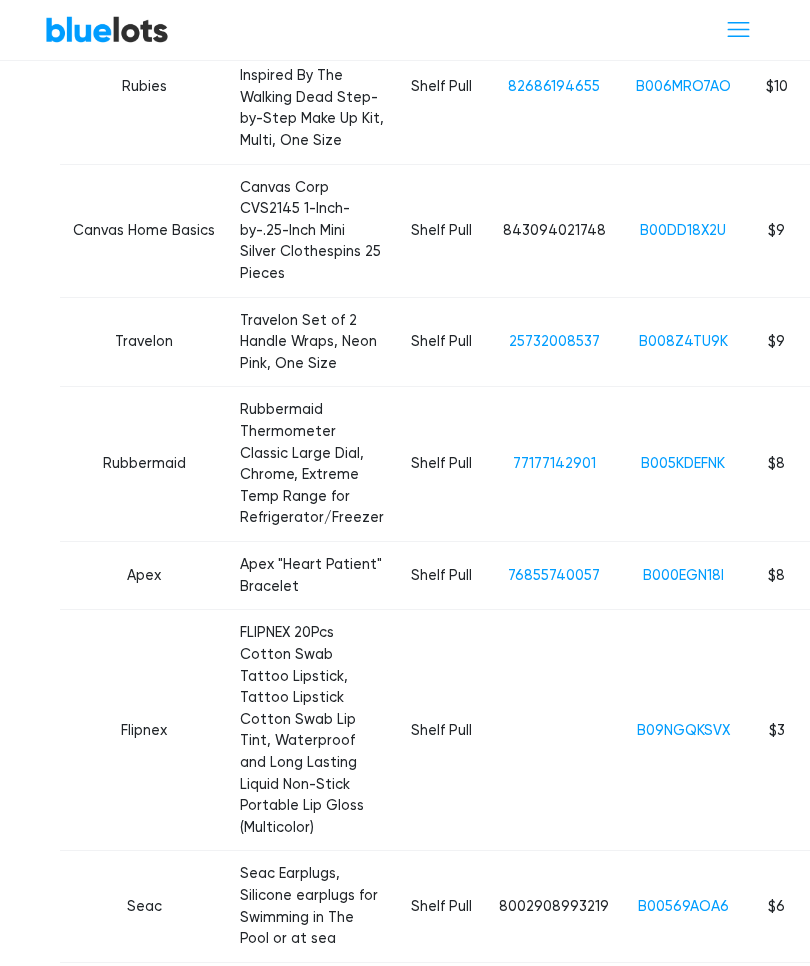 scroll, scrollTop: 4108, scrollLeft: 0, axis: vertical 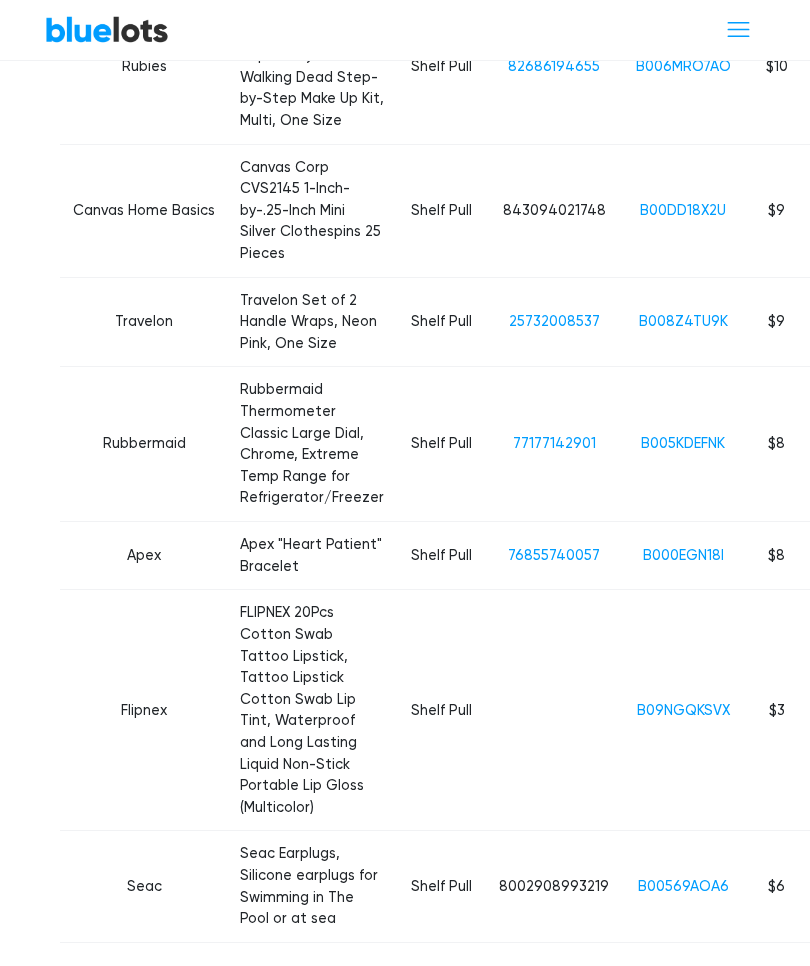 click on "Display Full Manifest" at bounding box center [405, 985] 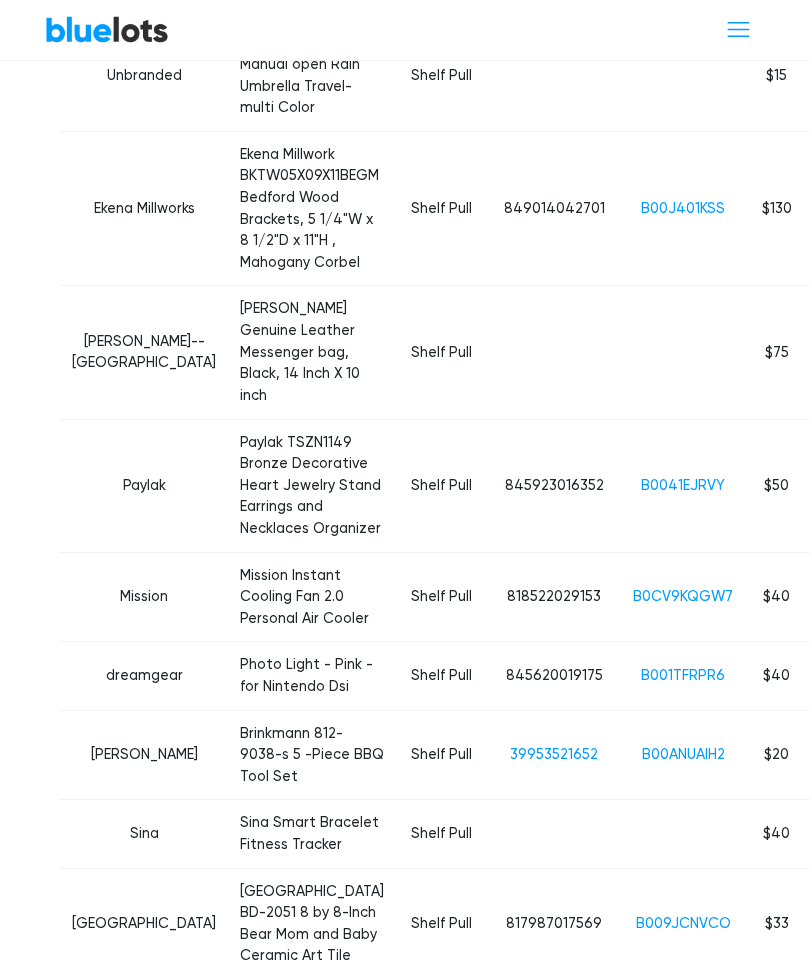 scroll, scrollTop: 1148, scrollLeft: 0, axis: vertical 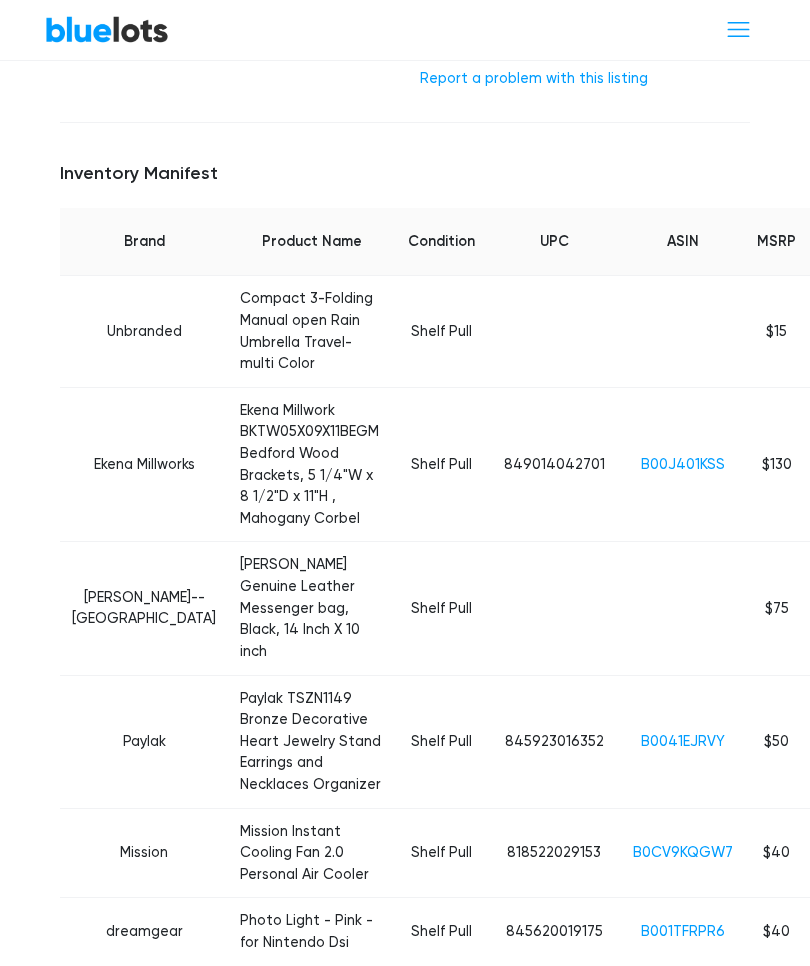 click on "B00J401KSS" at bounding box center (683, 464) 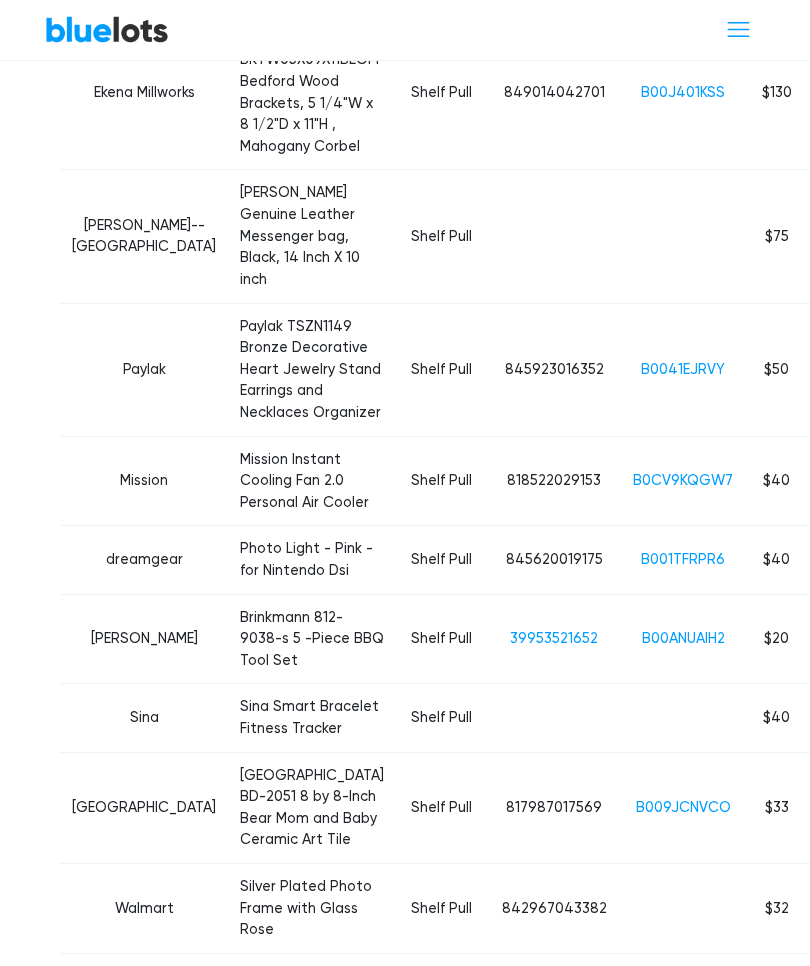scroll, scrollTop: 1518, scrollLeft: 0, axis: vertical 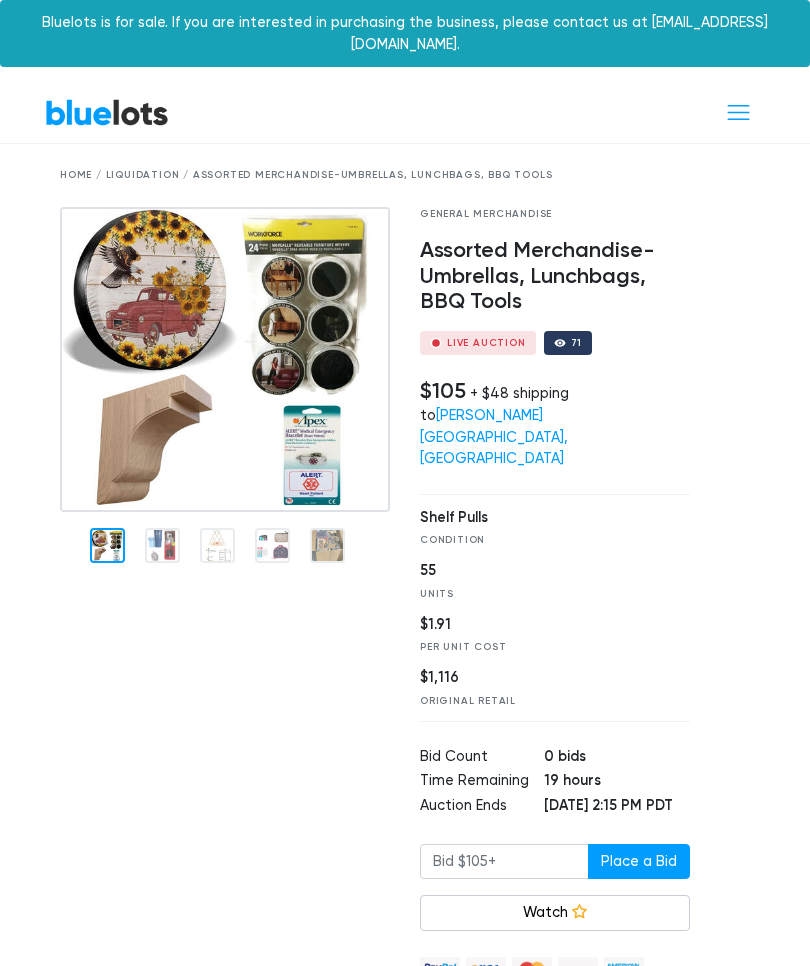 click at bounding box center (738, 112) 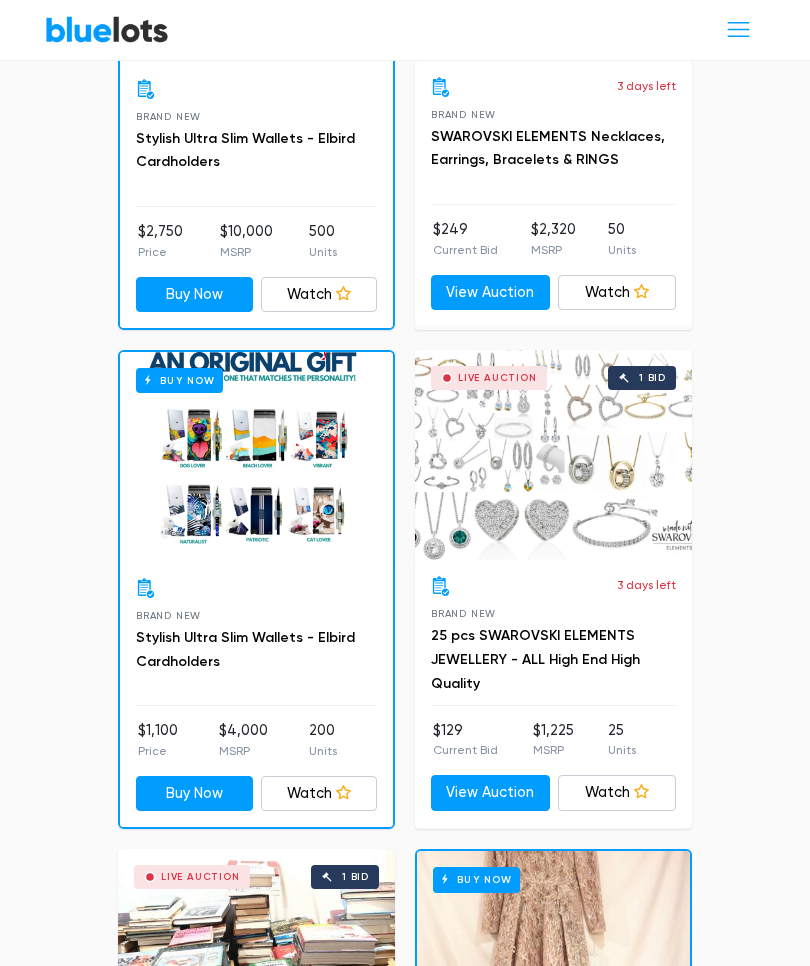 scroll, scrollTop: 1092, scrollLeft: 0, axis: vertical 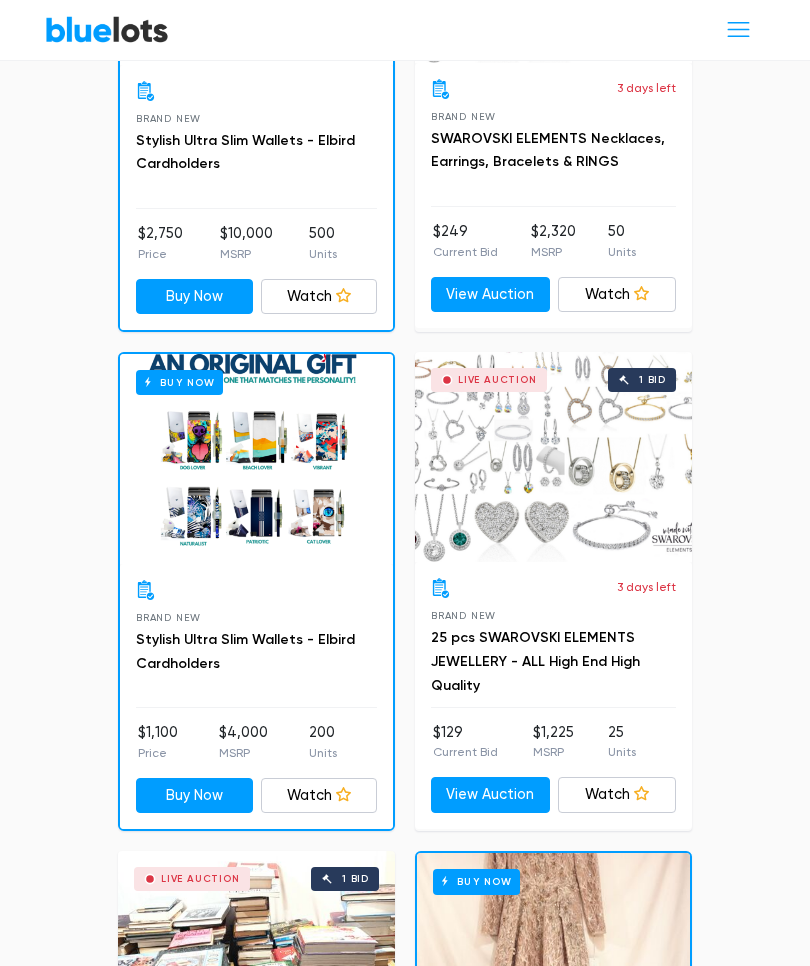 click on "Live Auction
1 bid" at bounding box center (553, 457) 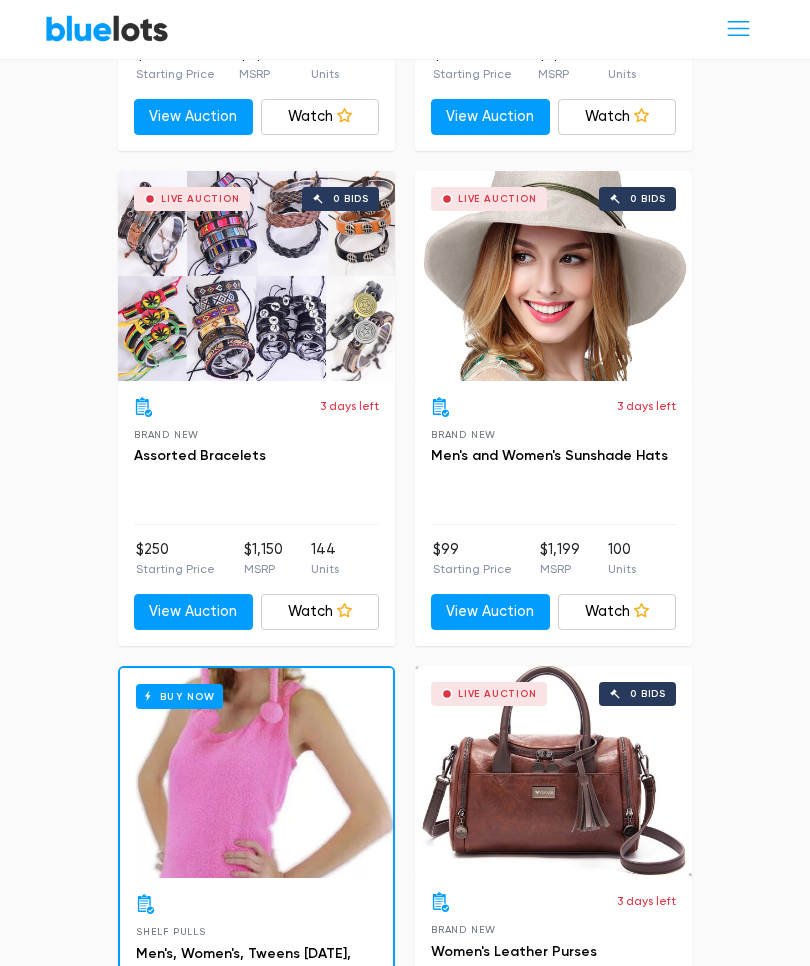 scroll, scrollTop: 2767, scrollLeft: 0, axis: vertical 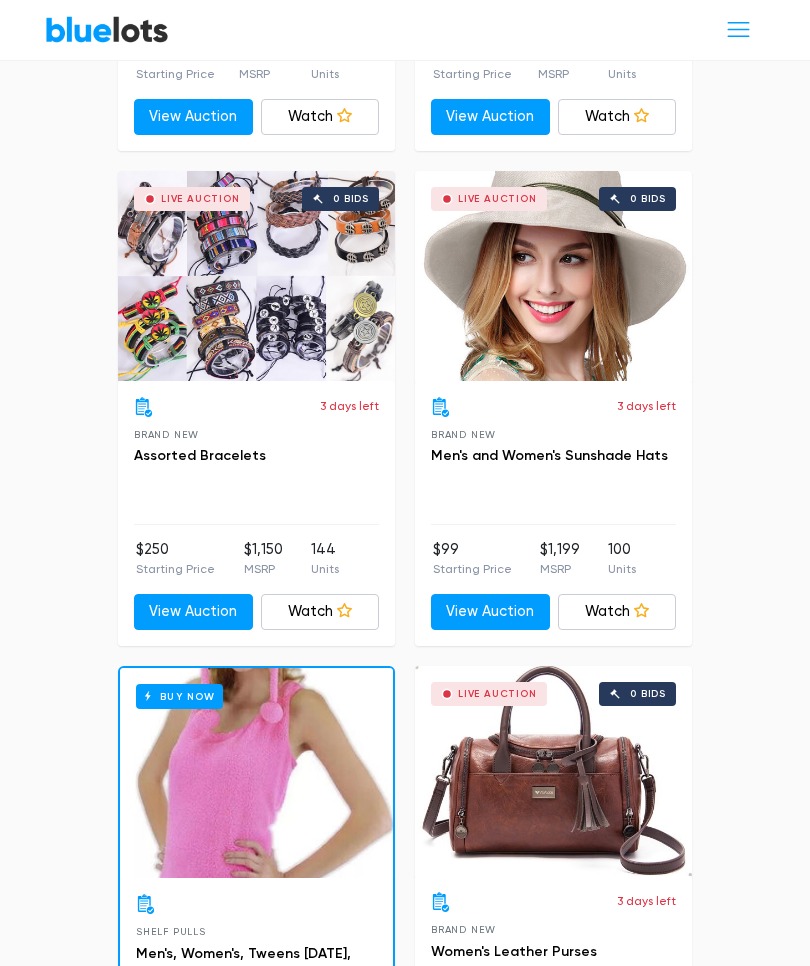 click on "Live Auction
0 bids" at bounding box center (553, 771) 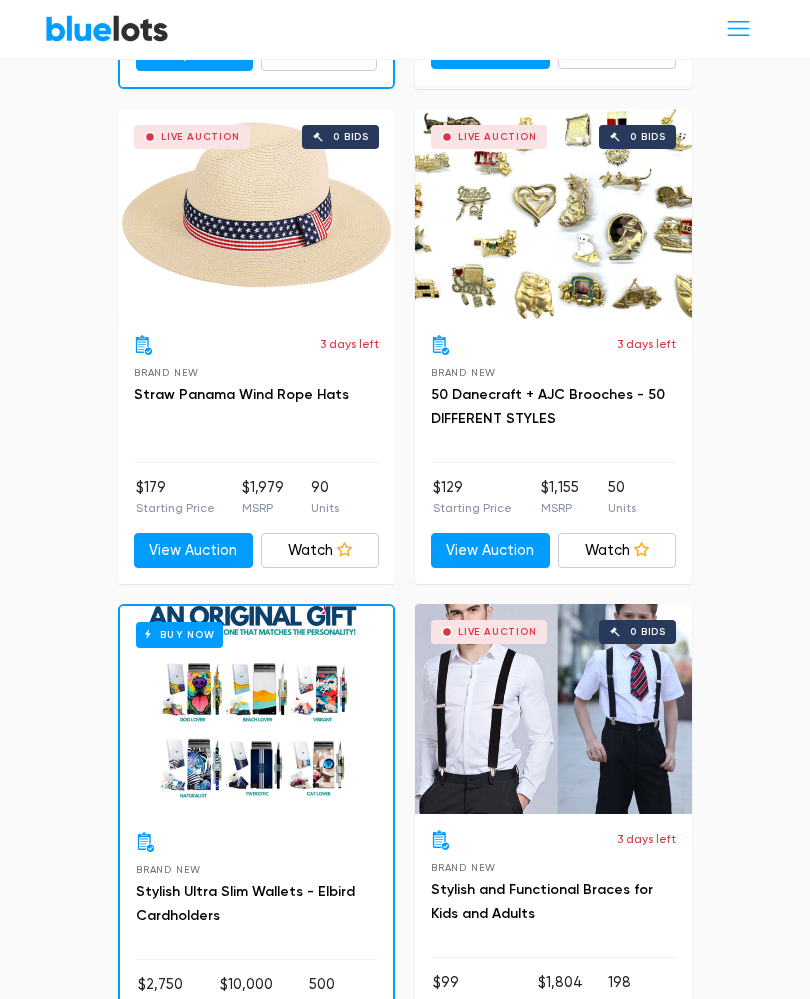 scroll, scrollTop: 3824, scrollLeft: 0, axis: vertical 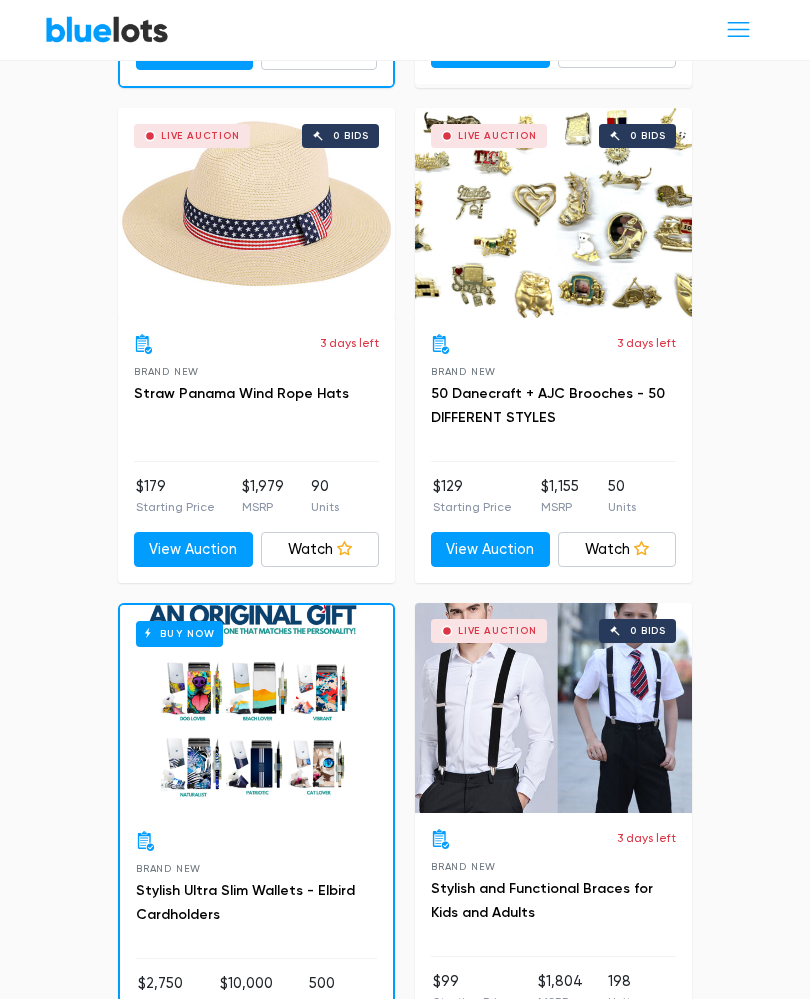 click on "Buy Now" at bounding box center (256, 710) 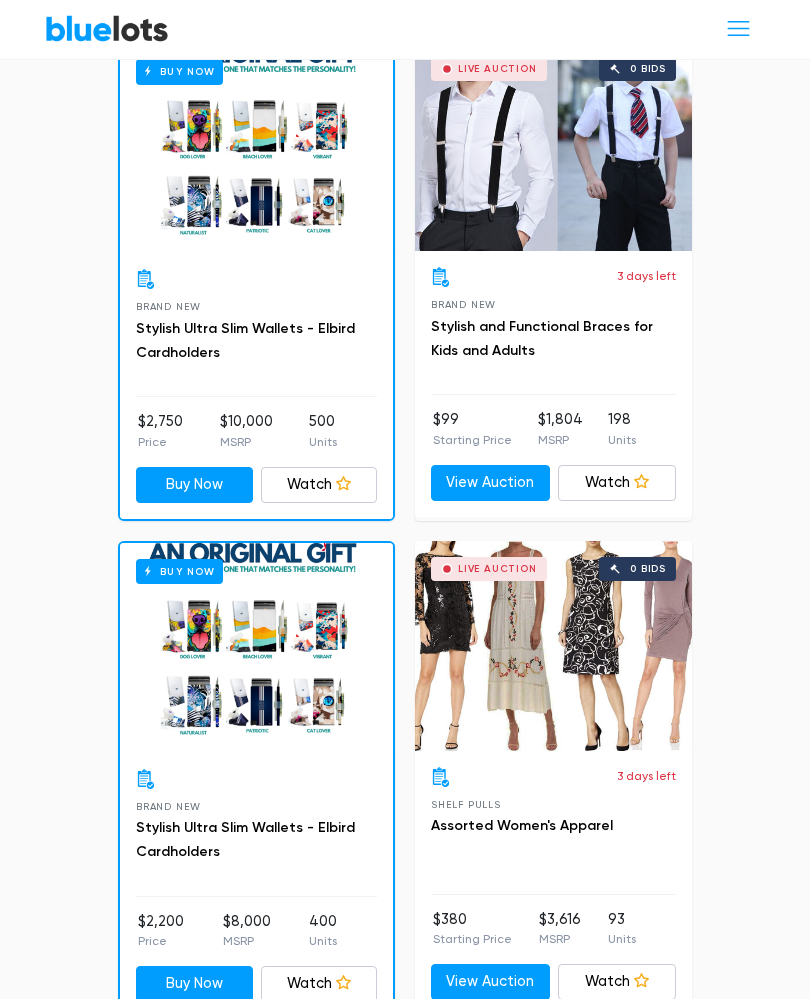 scroll, scrollTop: 4386, scrollLeft: 0, axis: vertical 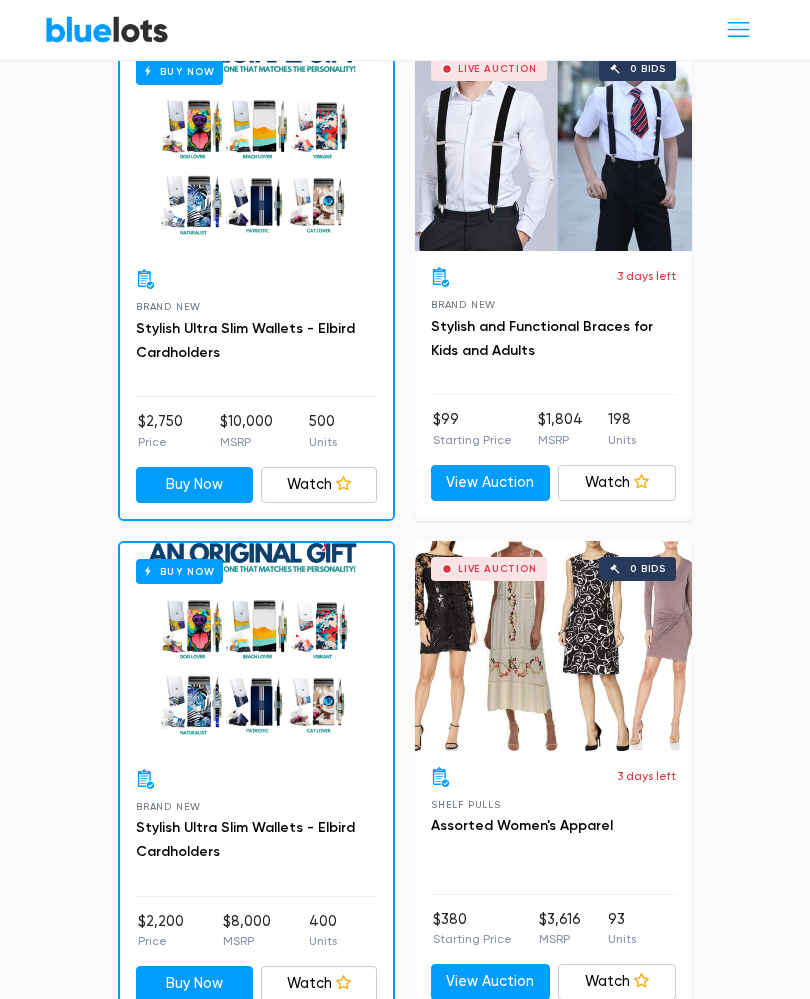 click on "Live Auction
0 bids" at bounding box center (553, 646) 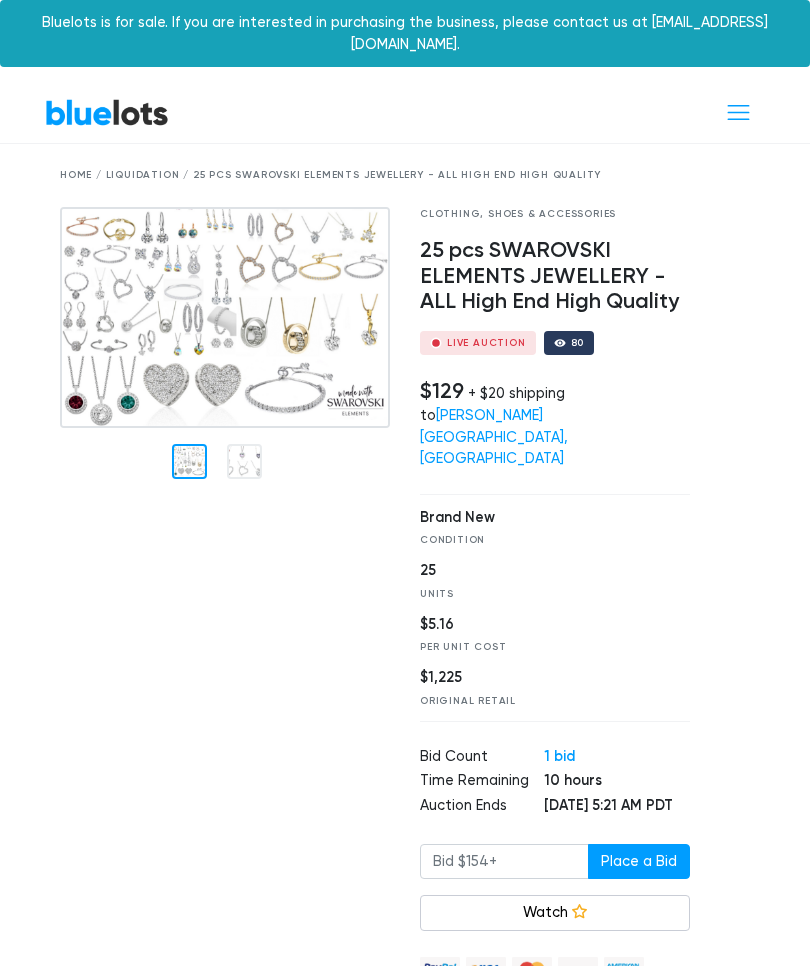 scroll, scrollTop: 0, scrollLeft: 0, axis: both 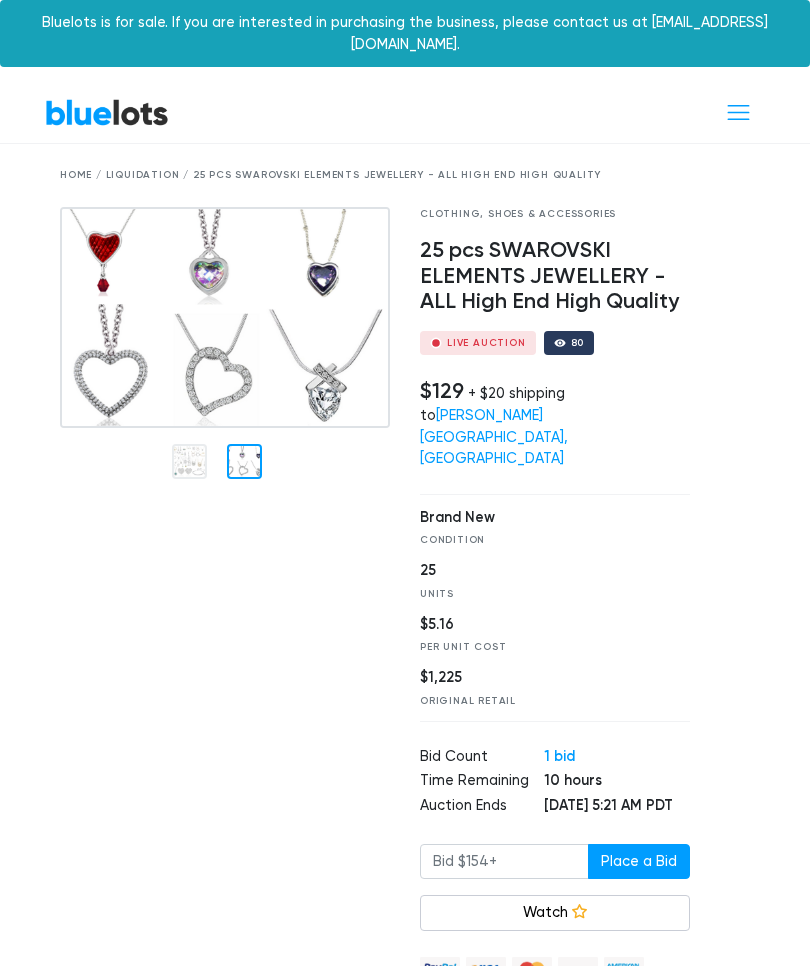 click at bounding box center (244, 461) 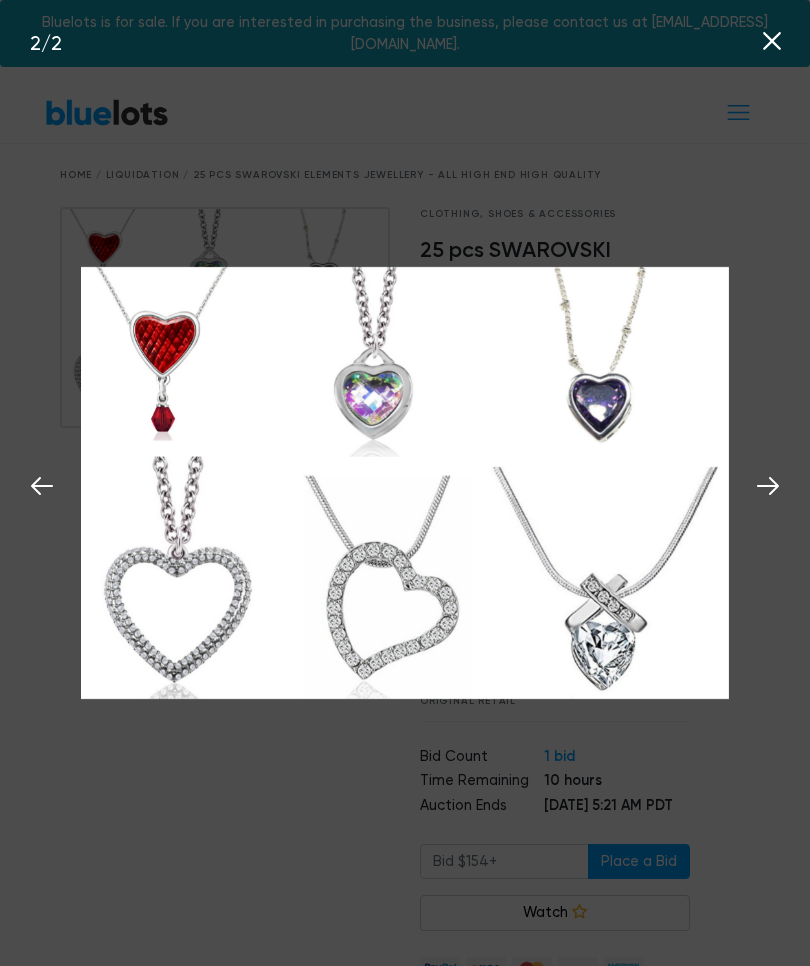 click 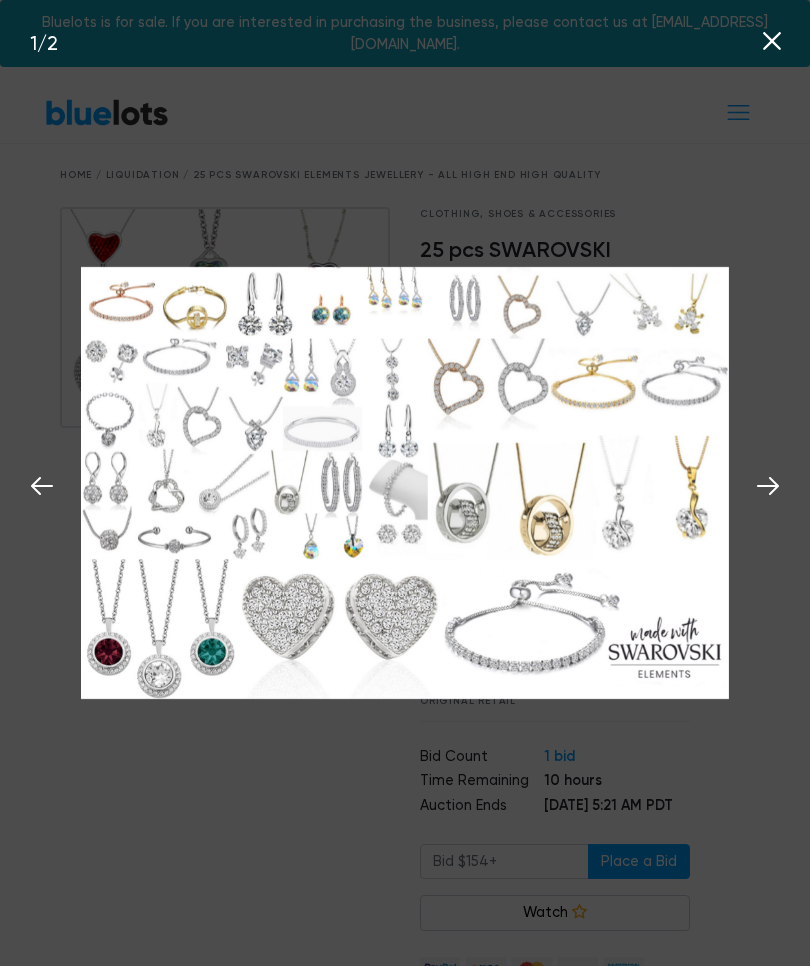 click 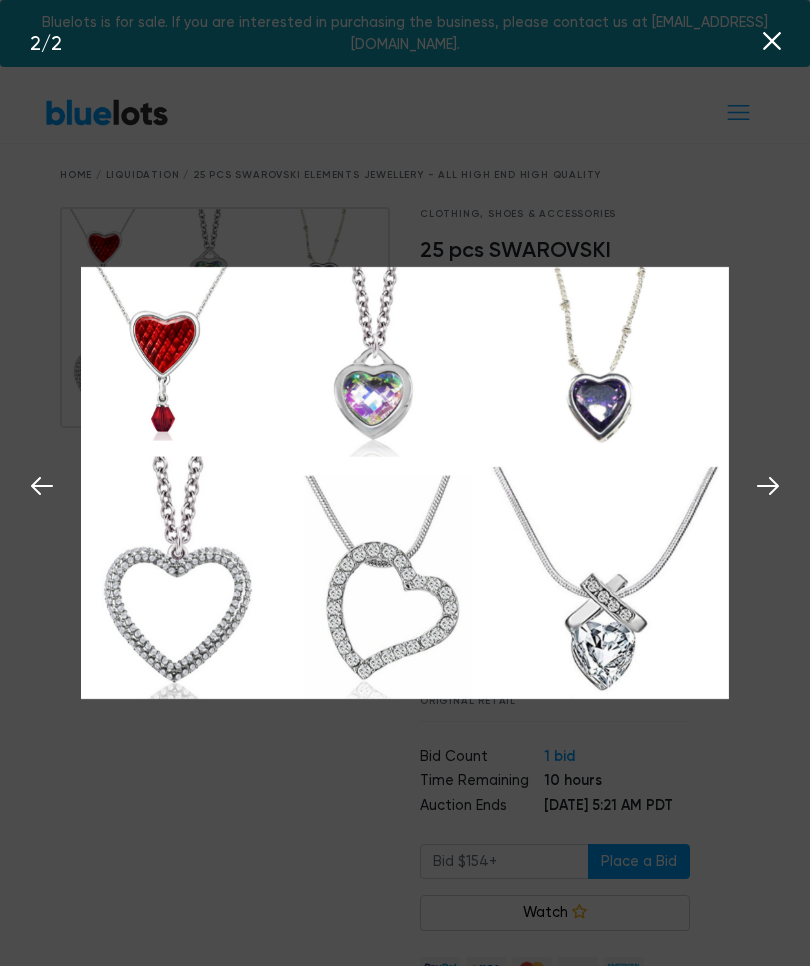 click 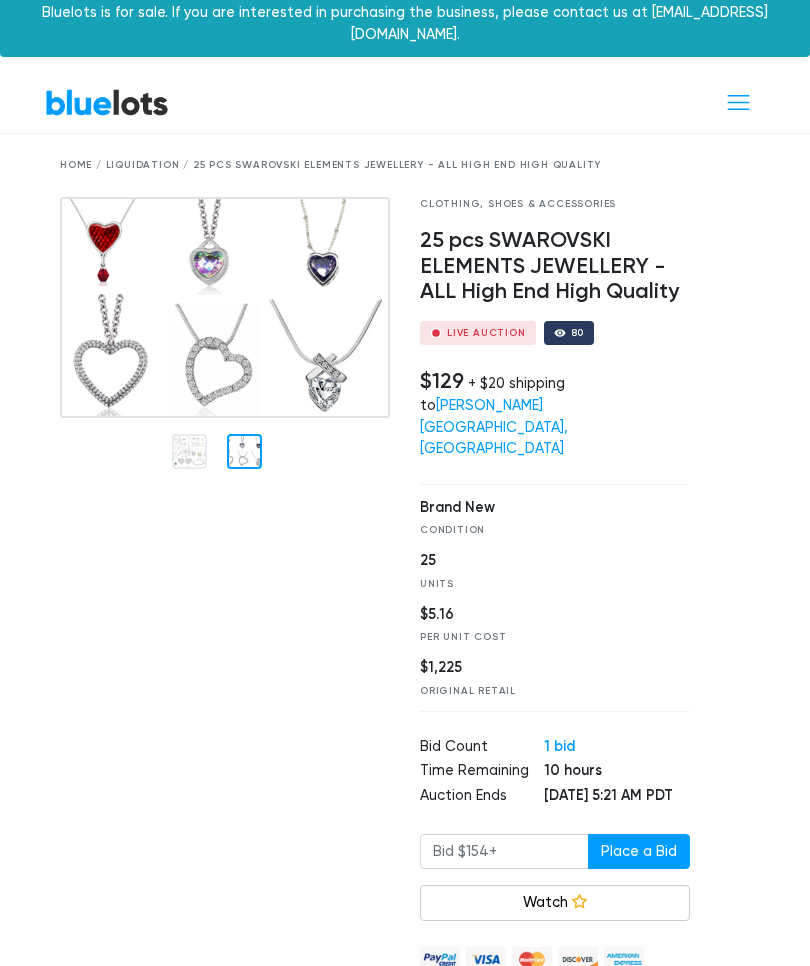 scroll, scrollTop: 0, scrollLeft: 0, axis: both 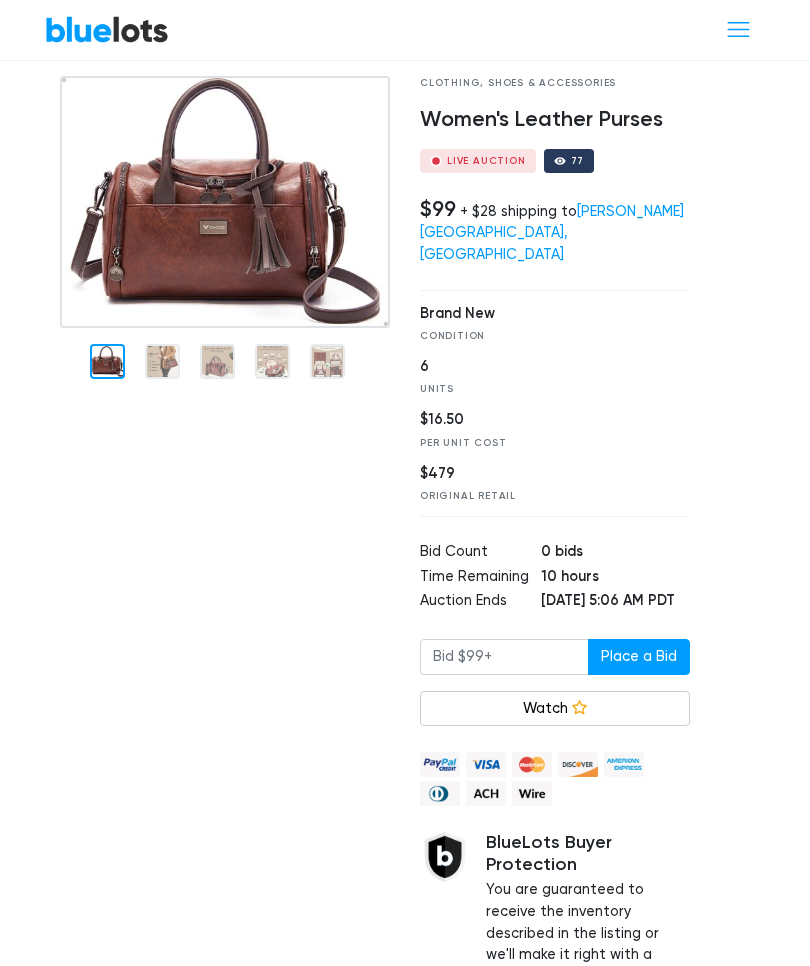 click at bounding box center (225, 202) 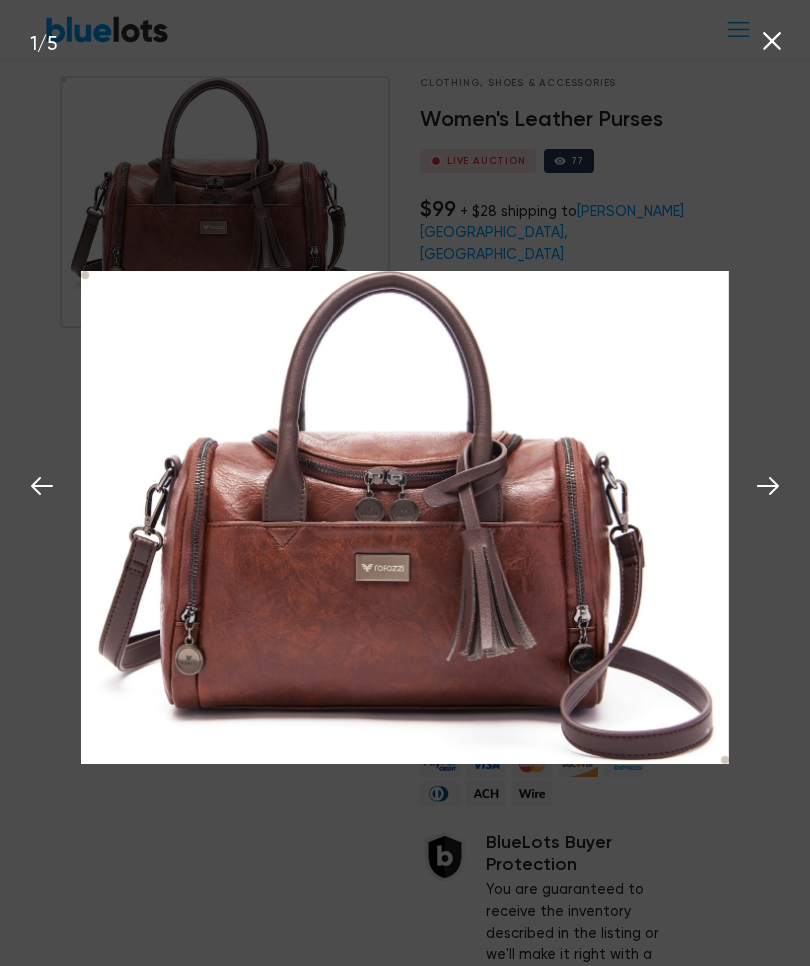 click at bounding box center [768, 483] 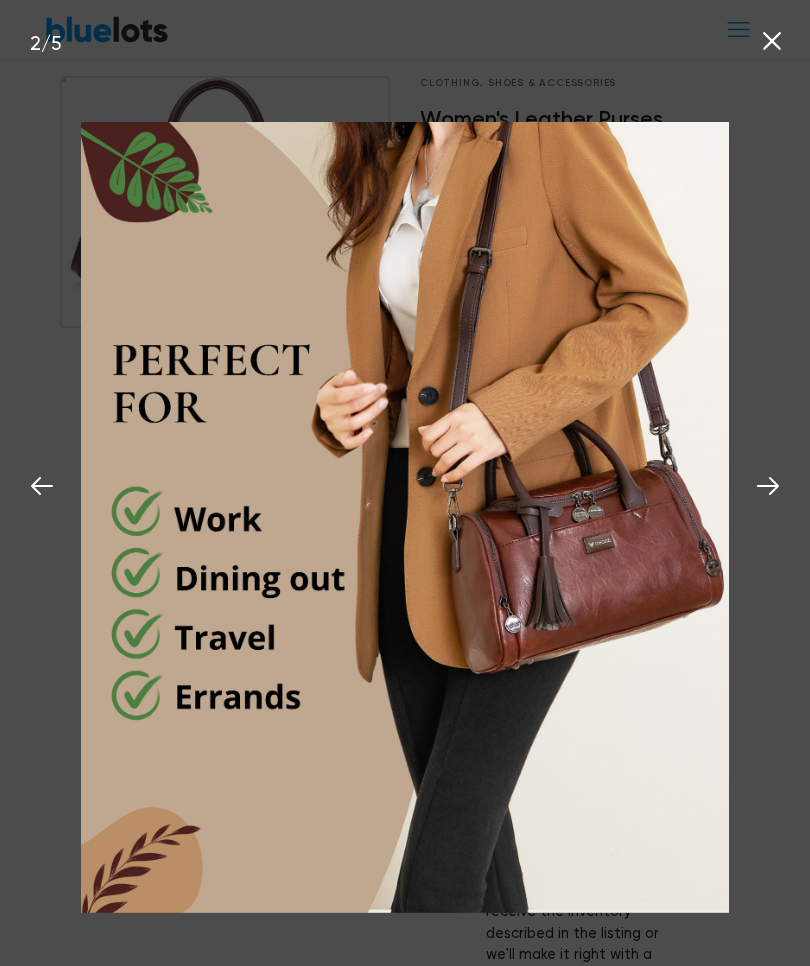 click 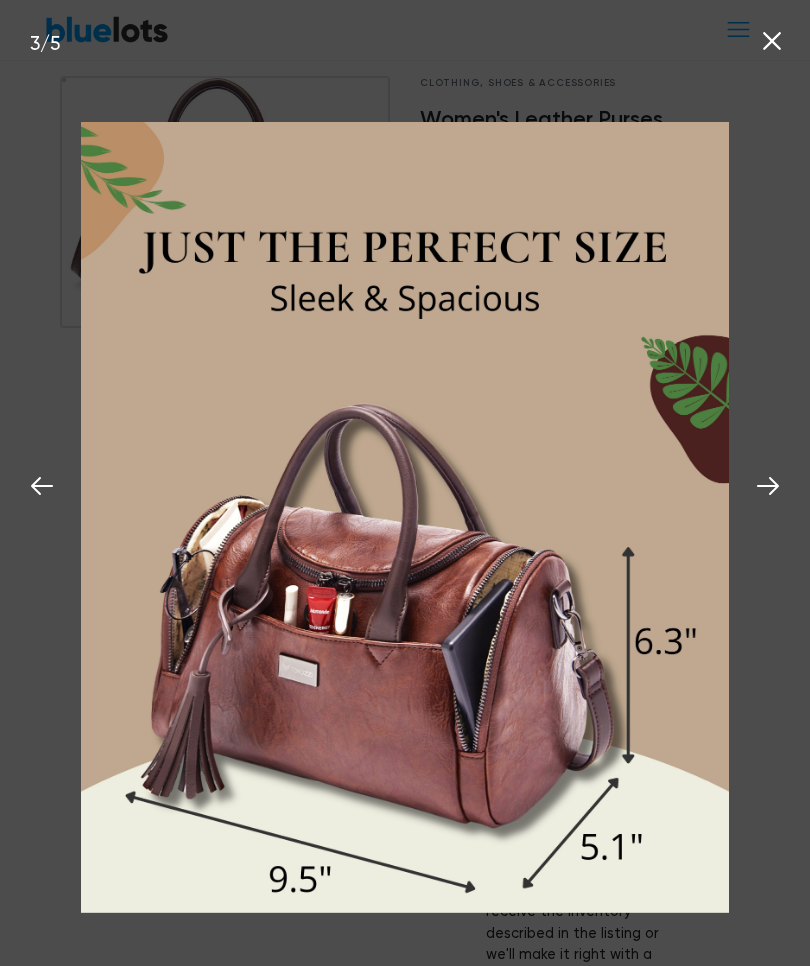 click 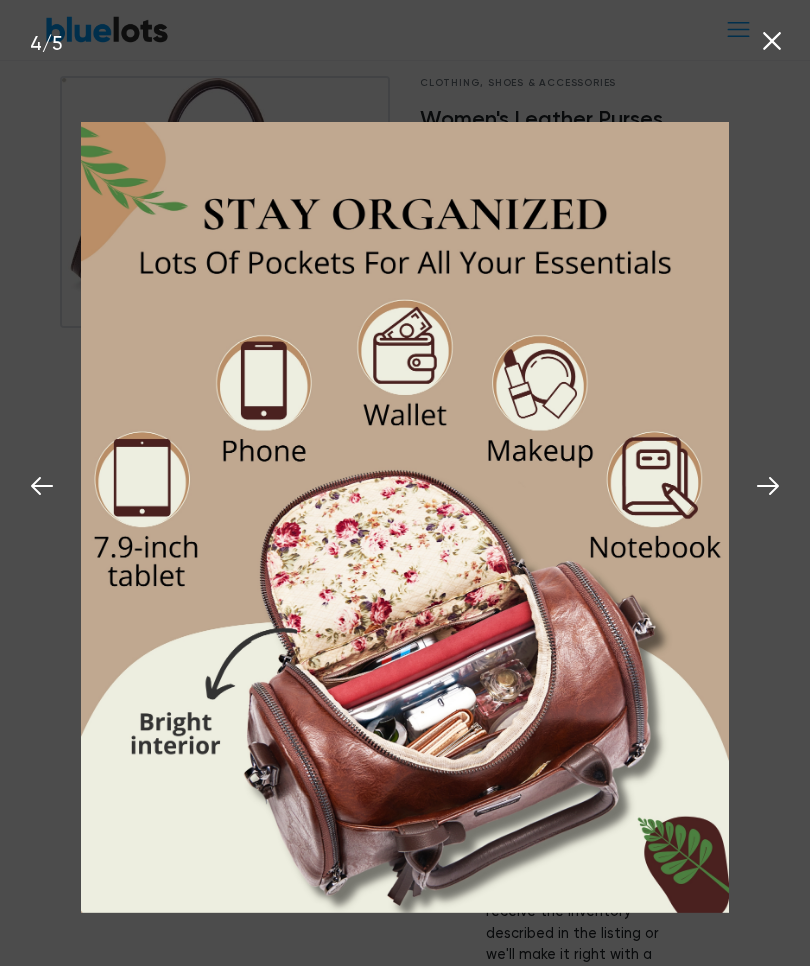 click 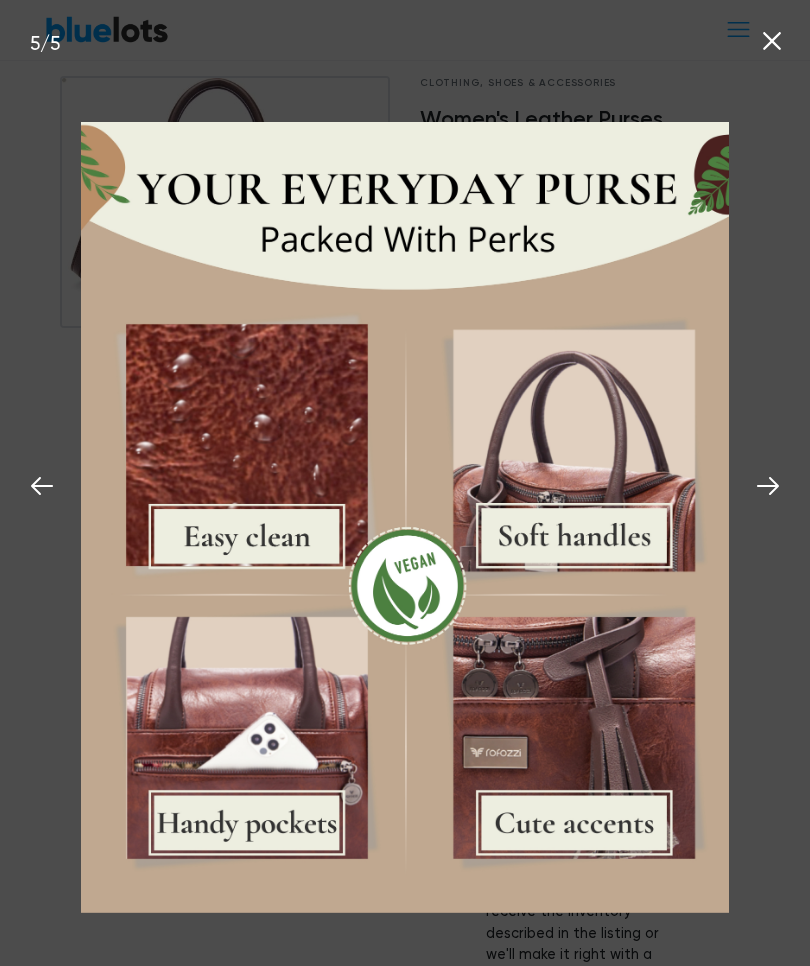 click at bounding box center [768, 483] 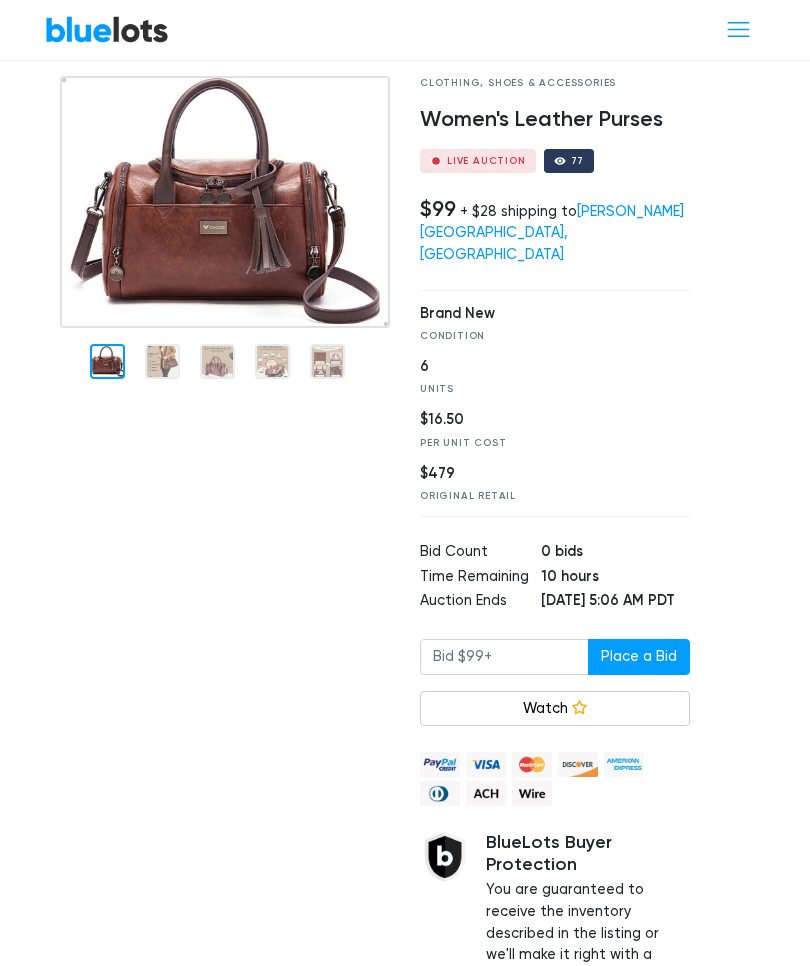 click at bounding box center (738, 29) 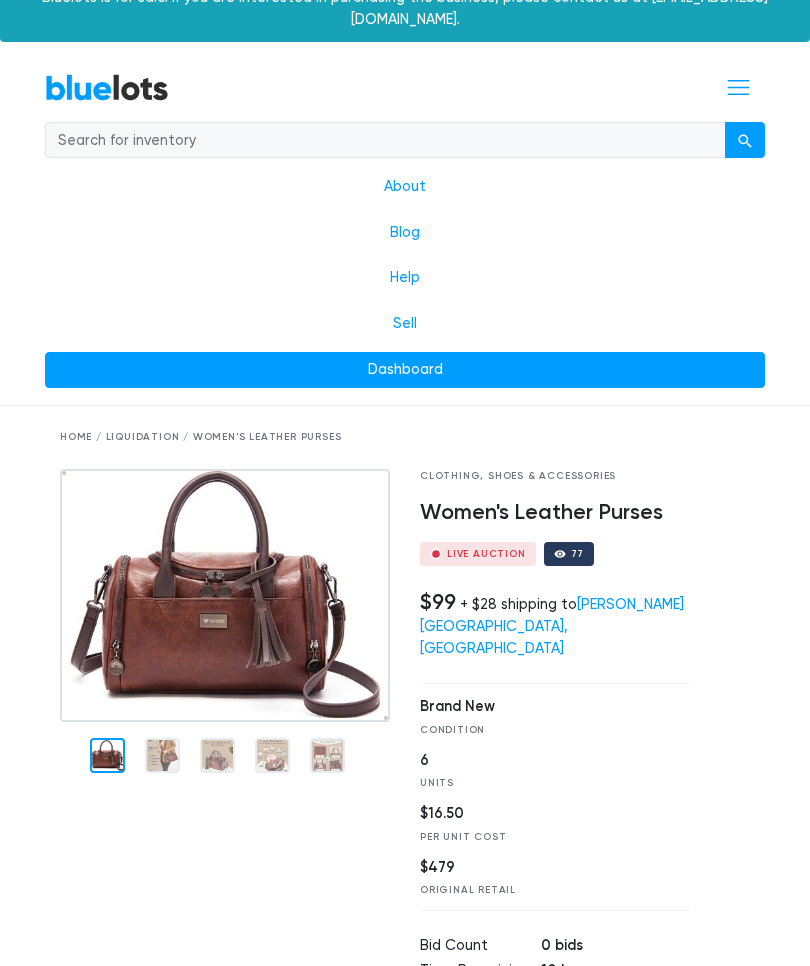 scroll, scrollTop: 0, scrollLeft: 0, axis: both 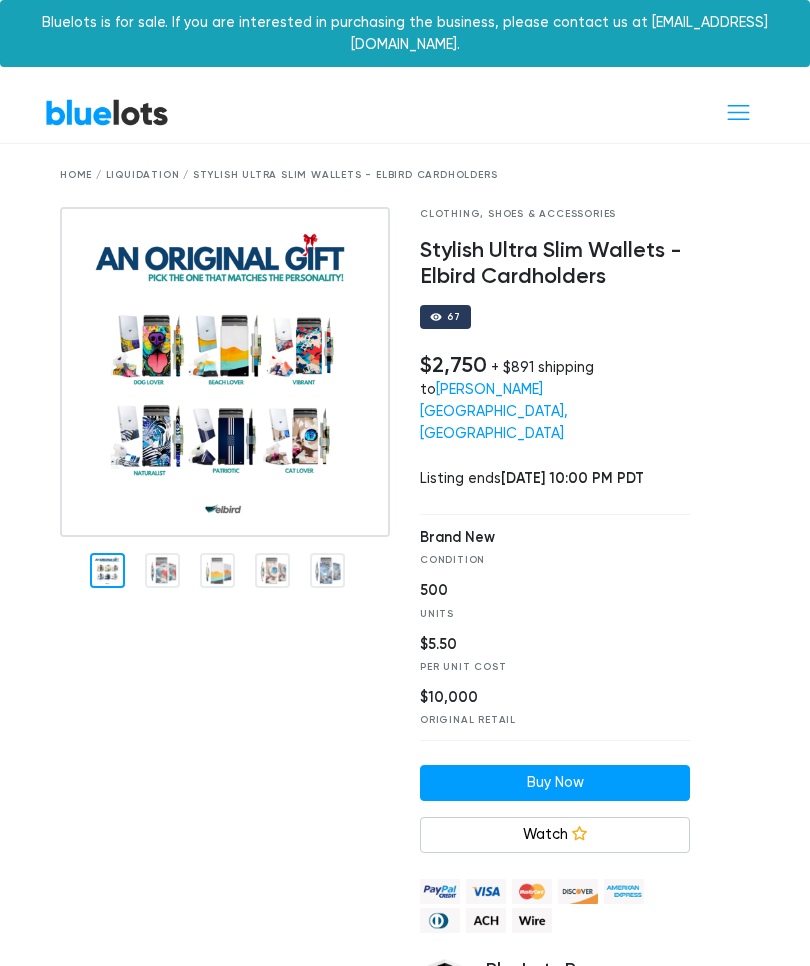 click at bounding box center [162, 570] 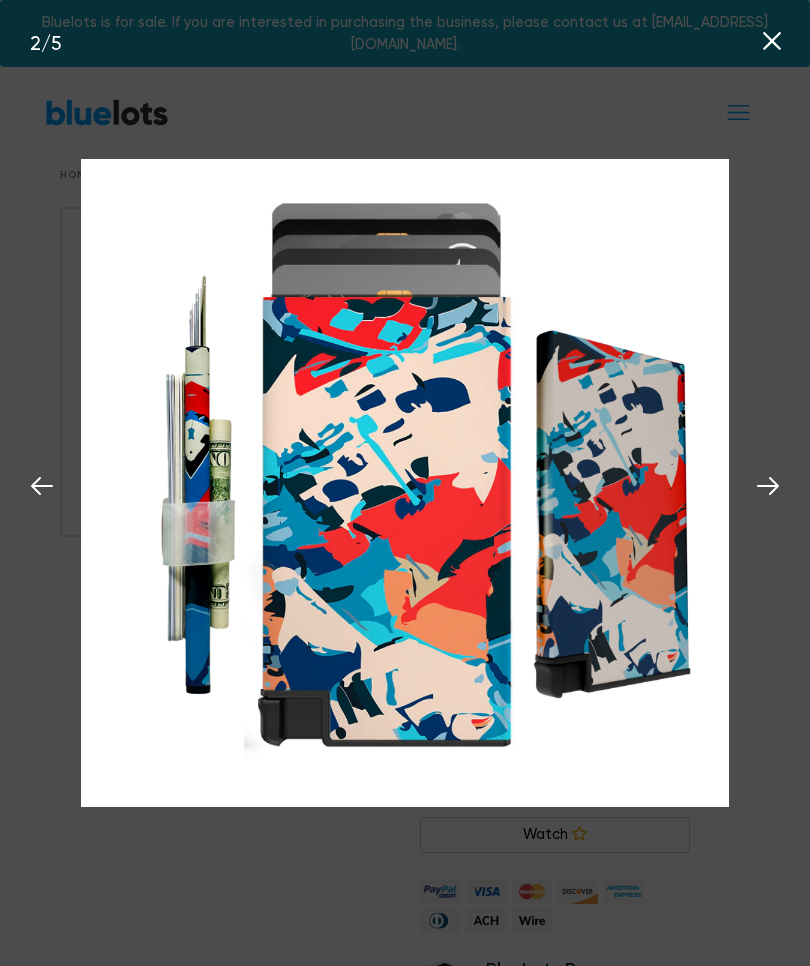 click 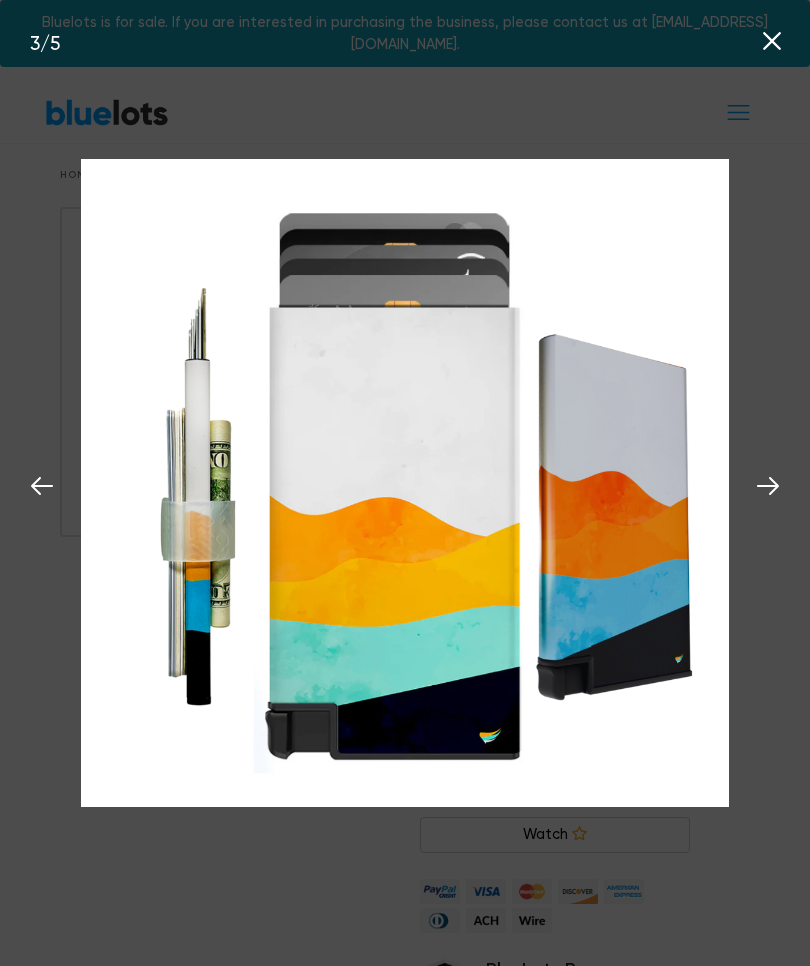 click 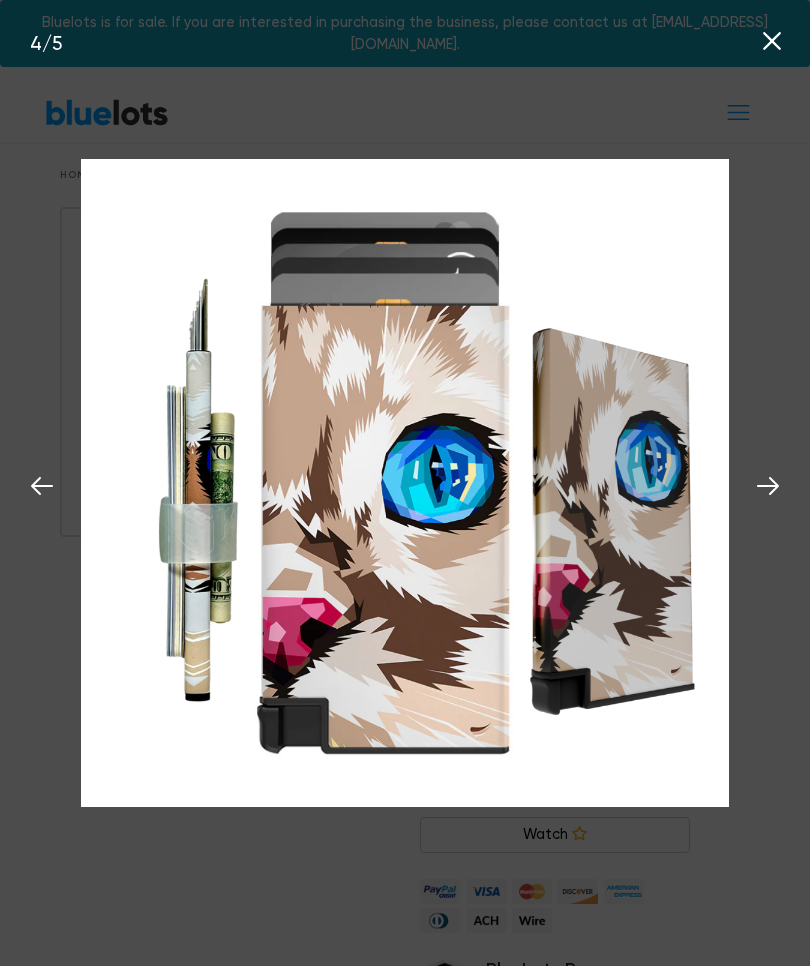 click 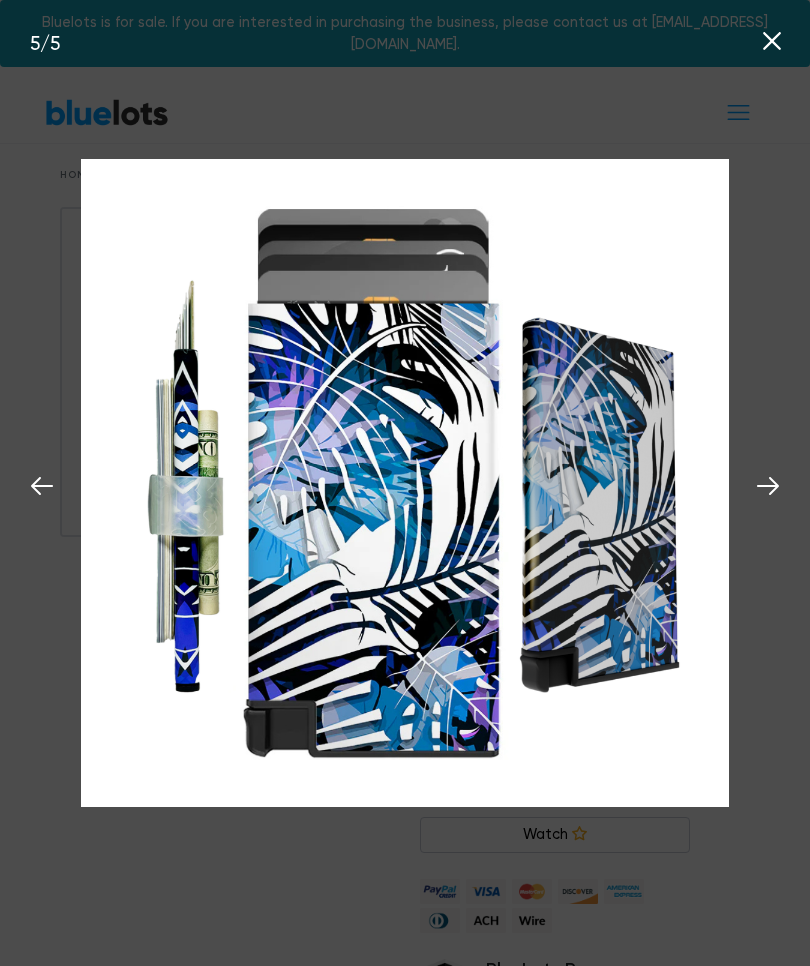 click 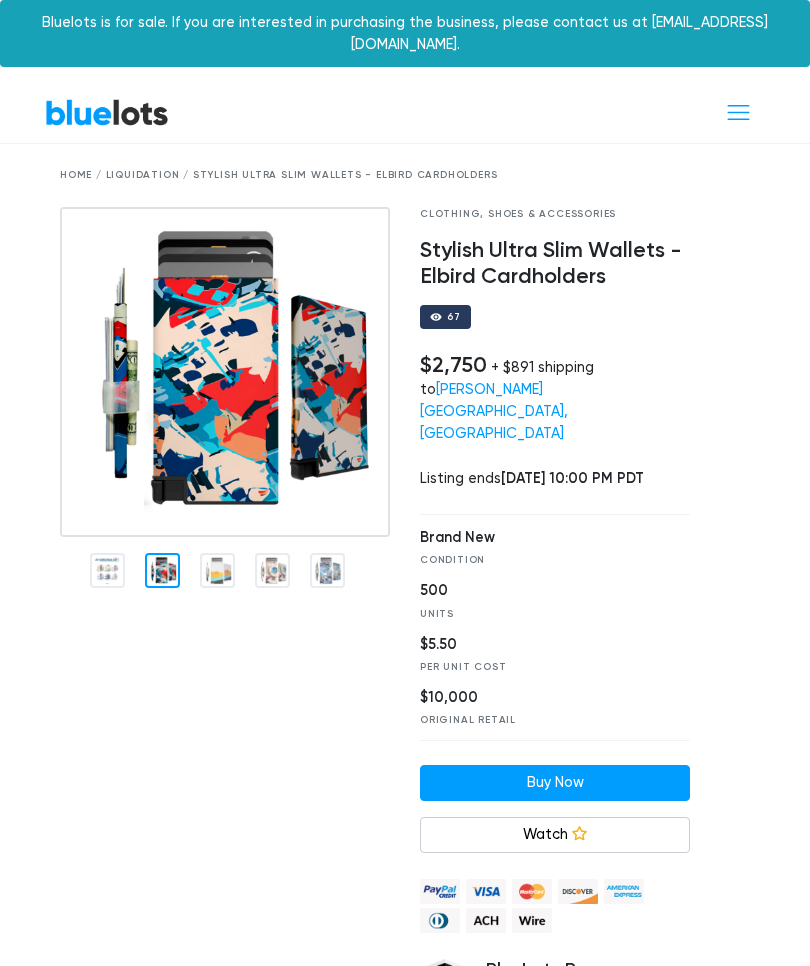 click at bounding box center [225, 691] 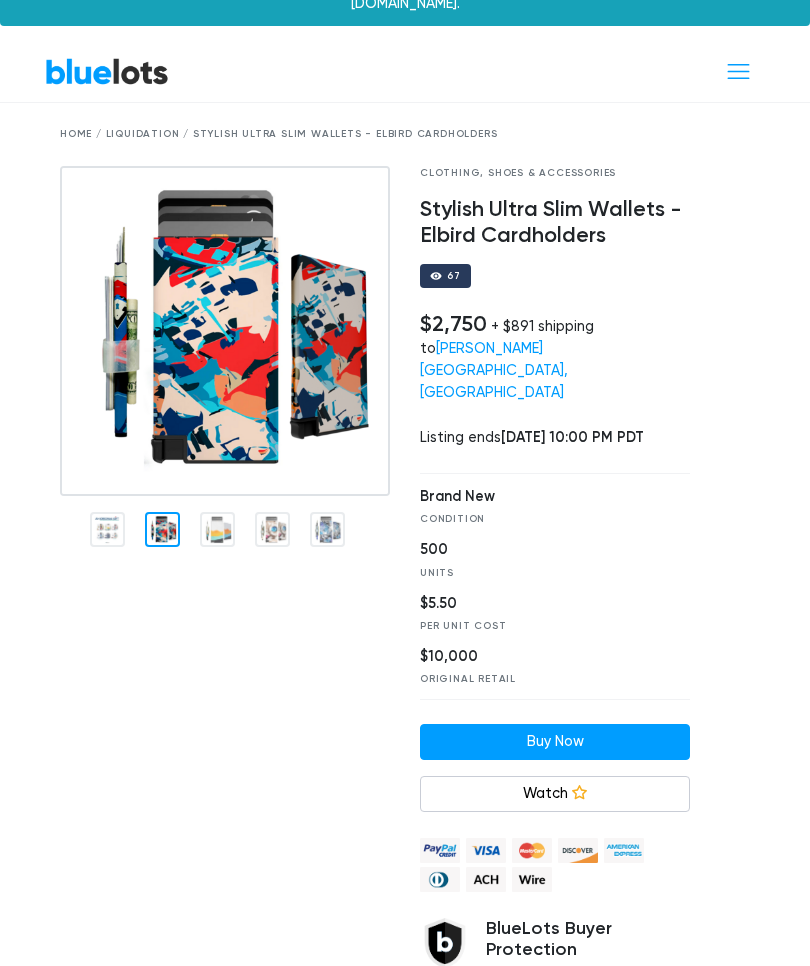 scroll, scrollTop: 0, scrollLeft: 0, axis: both 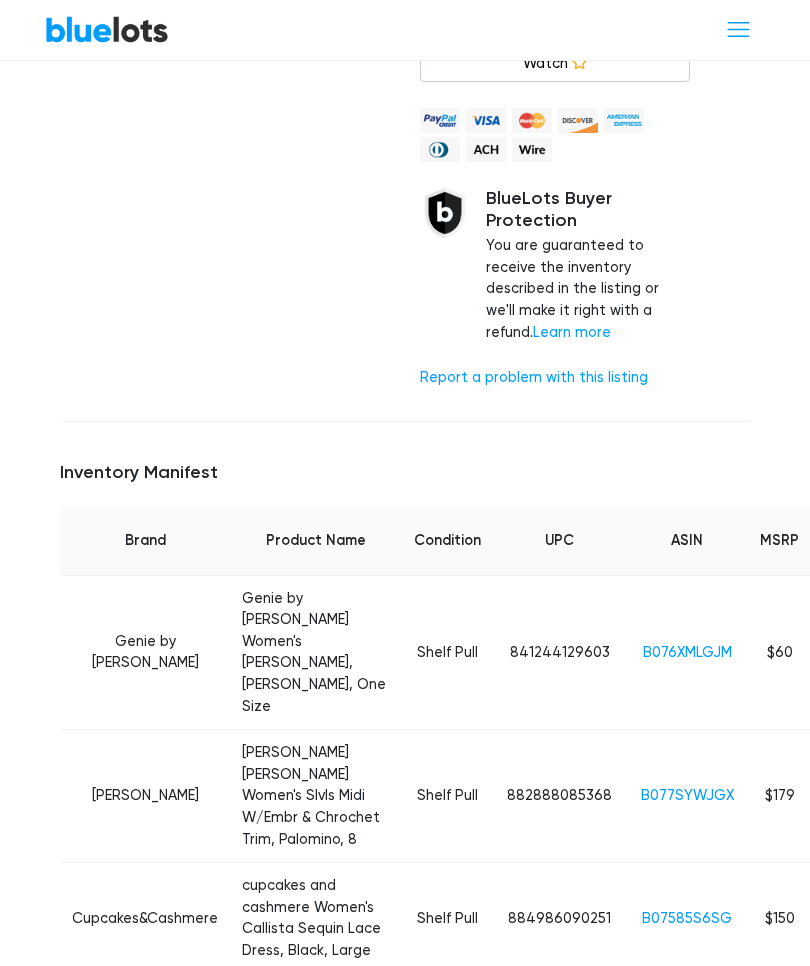 click on "B07585S6SG" at bounding box center [687, 918] 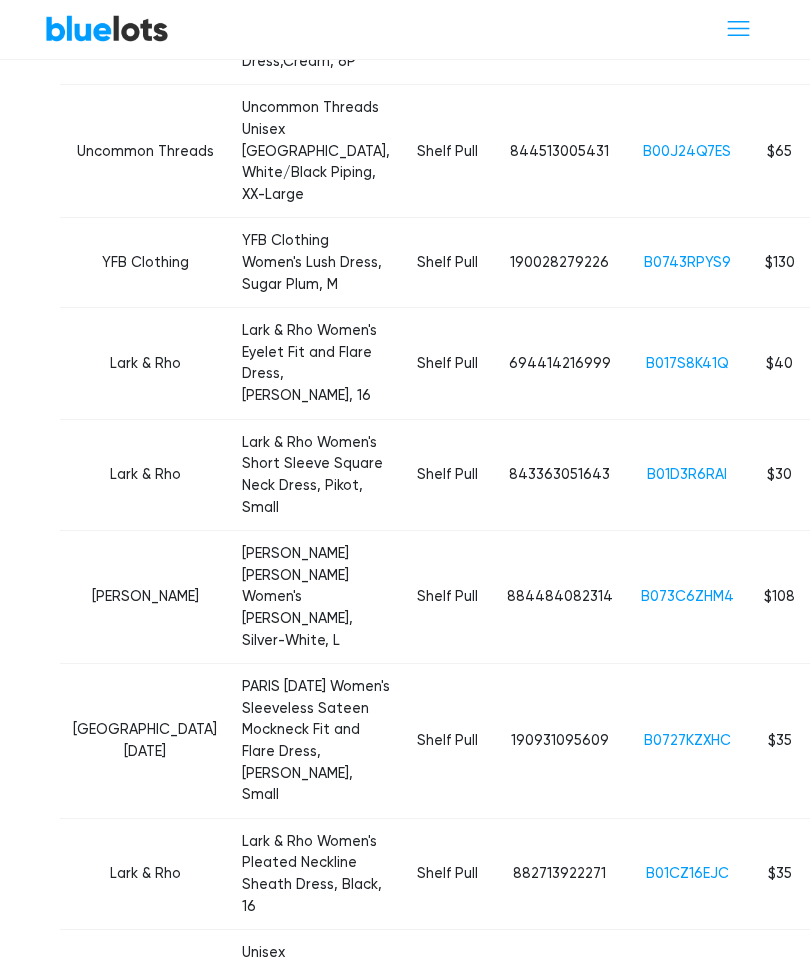 scroll, scrollTop: 1866, scrollLeft: 0, axis: vertical 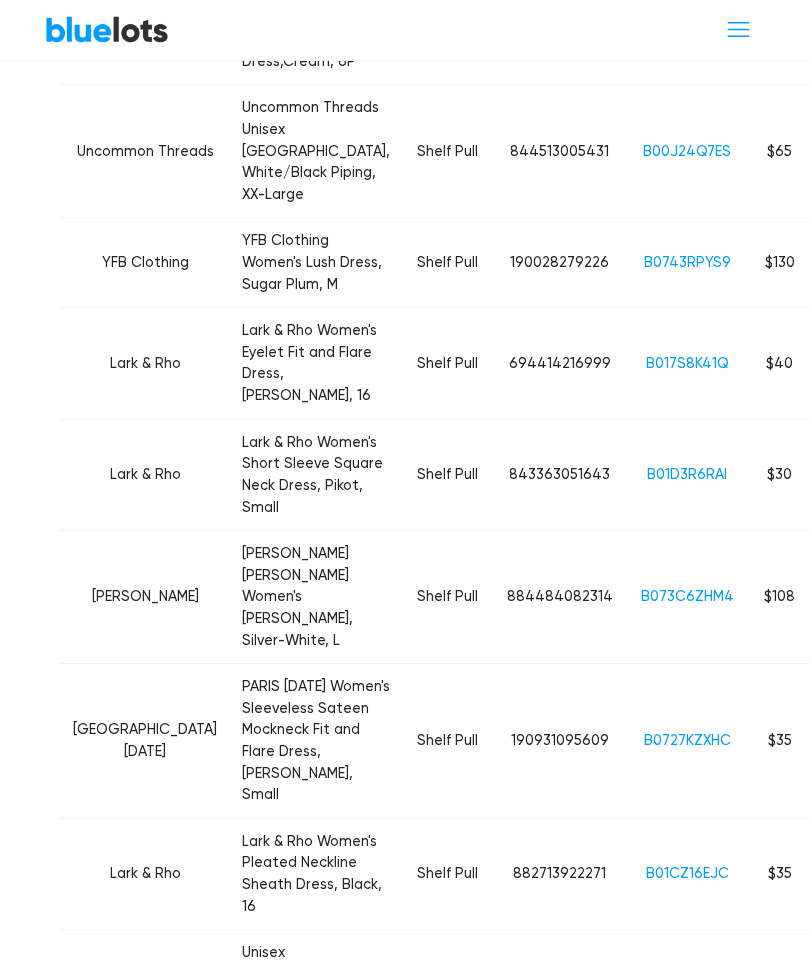 click on "B0727KZXHC" at bounding box center (687, 740) 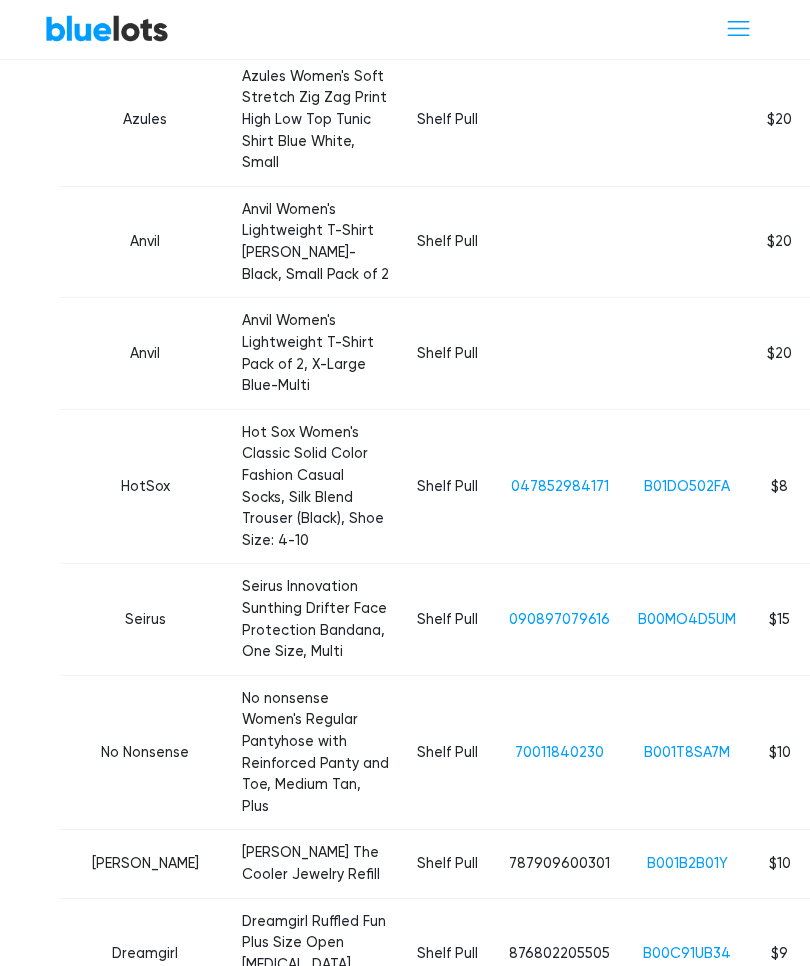 scroll, scrollTop: 7831, scrollLeft: 0, axis: vertical 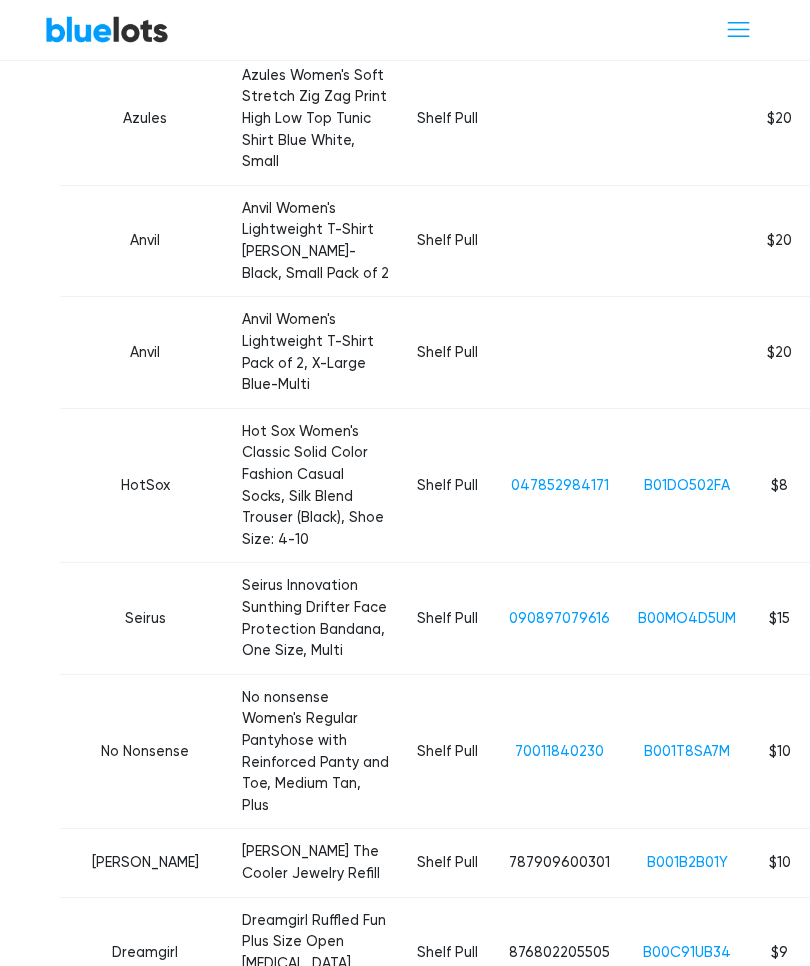 click on "B00C91UB34" at bounding box center (687, 952) 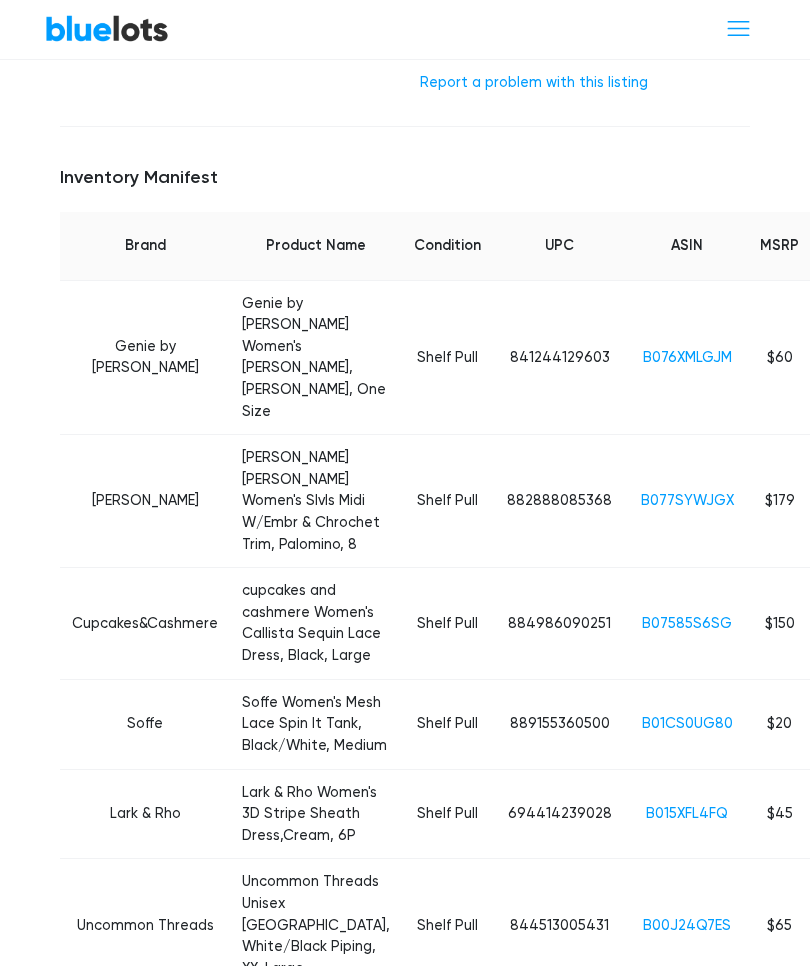 scroll, scrollTop: 1092, scrollLeft: 0, axis: vertical 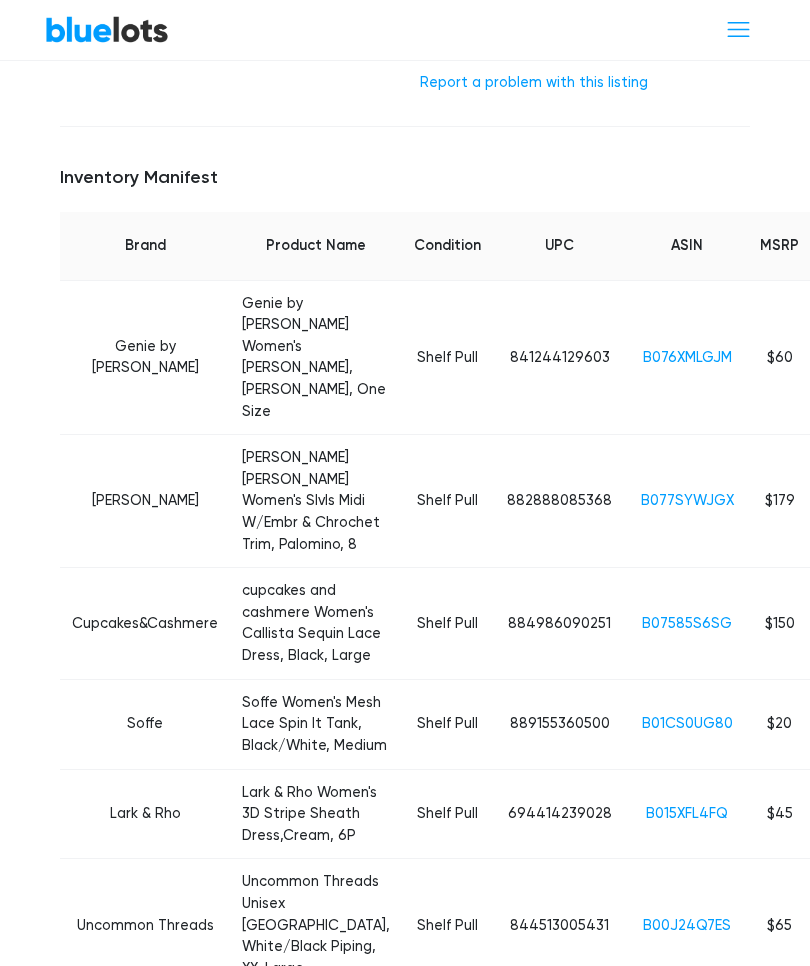 click on "B015XFL4FQ" at bounding box center [687, 813] 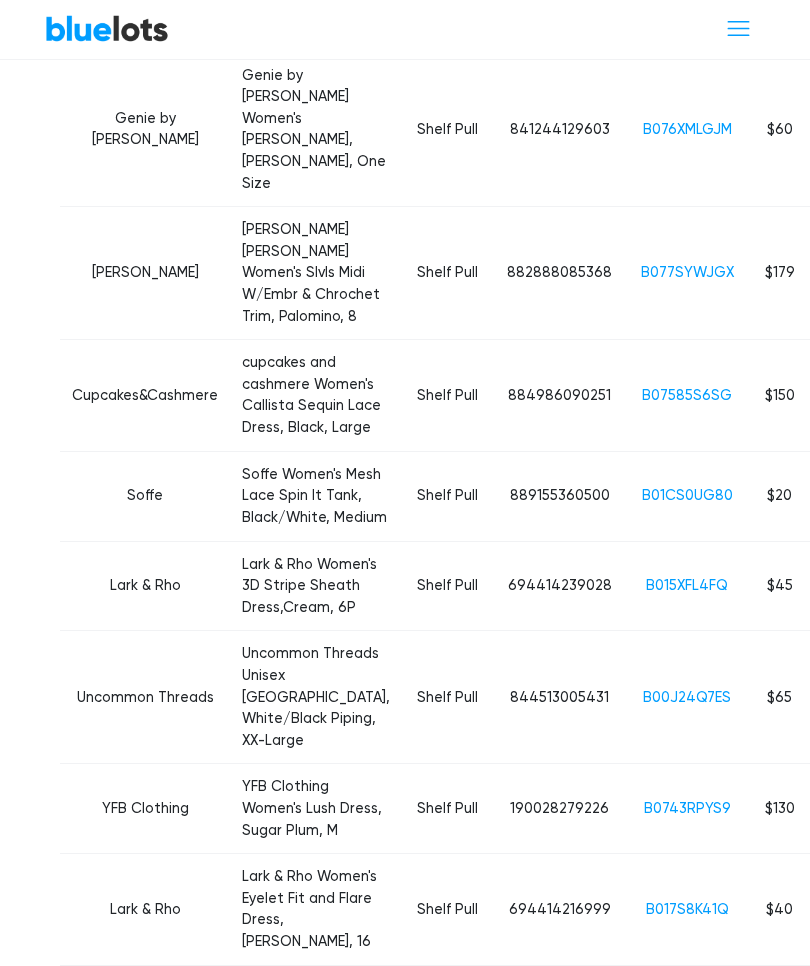 scroll, scrollTop: 1320, scrollLeft: 0, axis: vertical 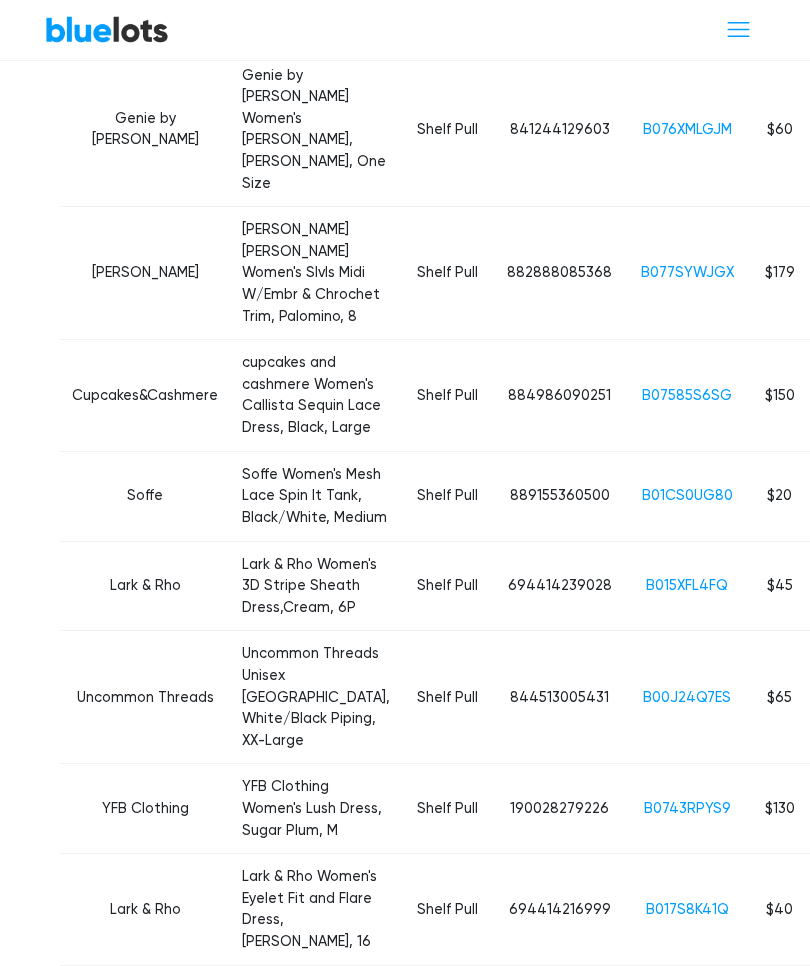 click on "B0743RPYS9" at bounding box center (687, 808) 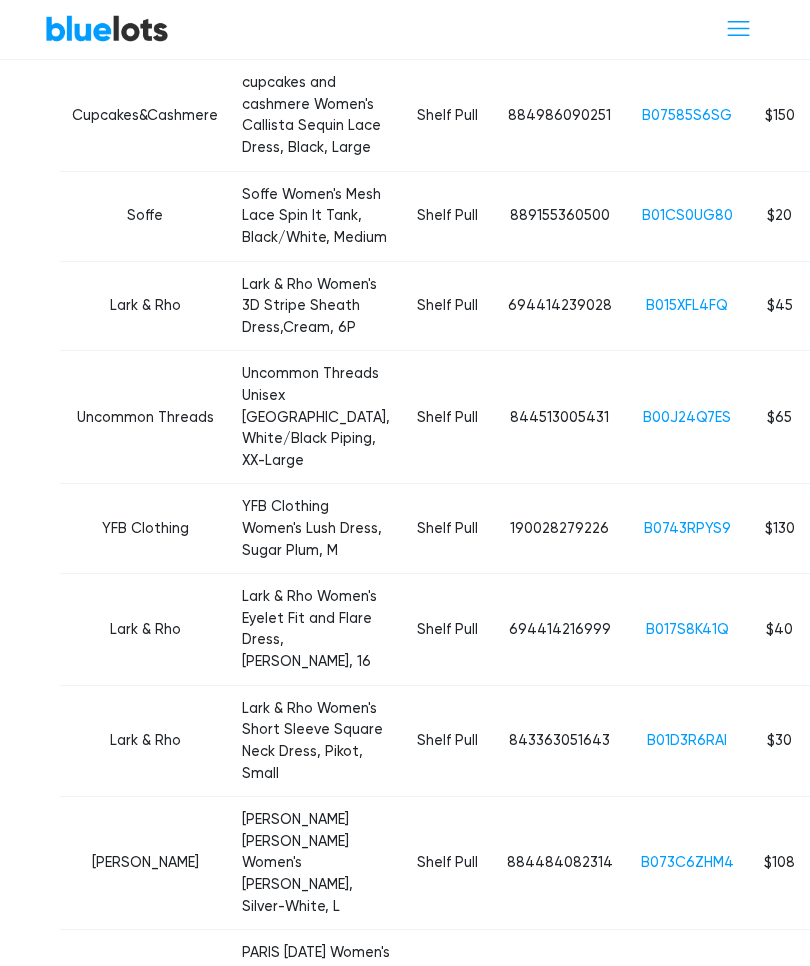 scroll, scrollTop: 1600, scrollLeft: 0, axis: vertical 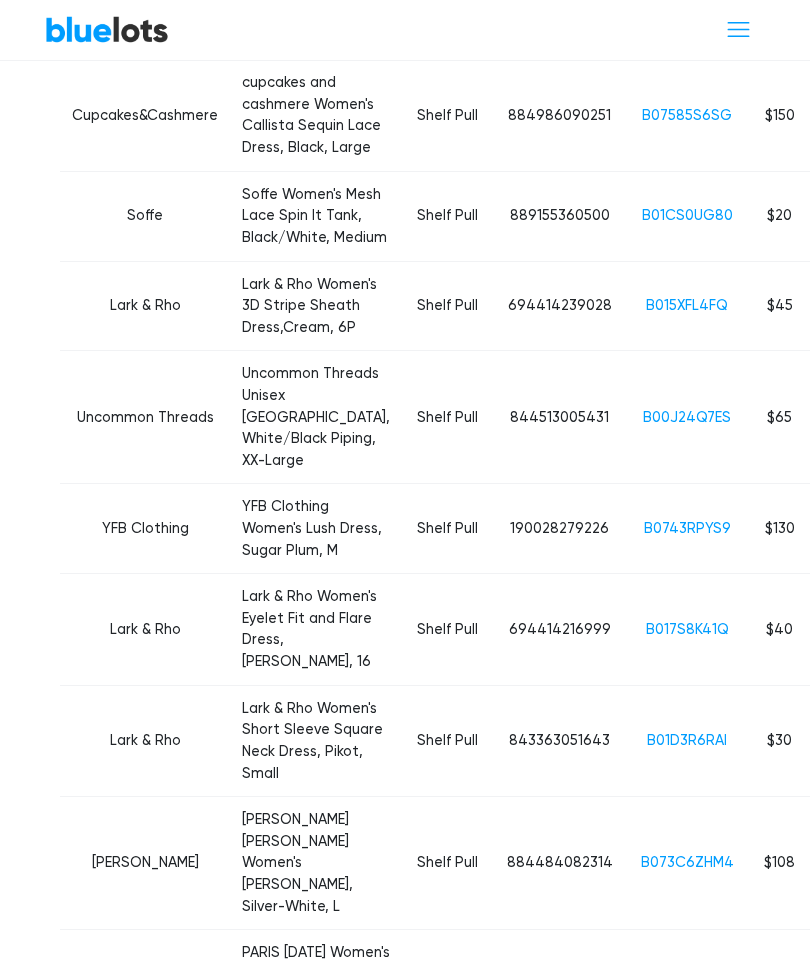click on "B01D3R6RAI" at bounding box center [687, 740] 